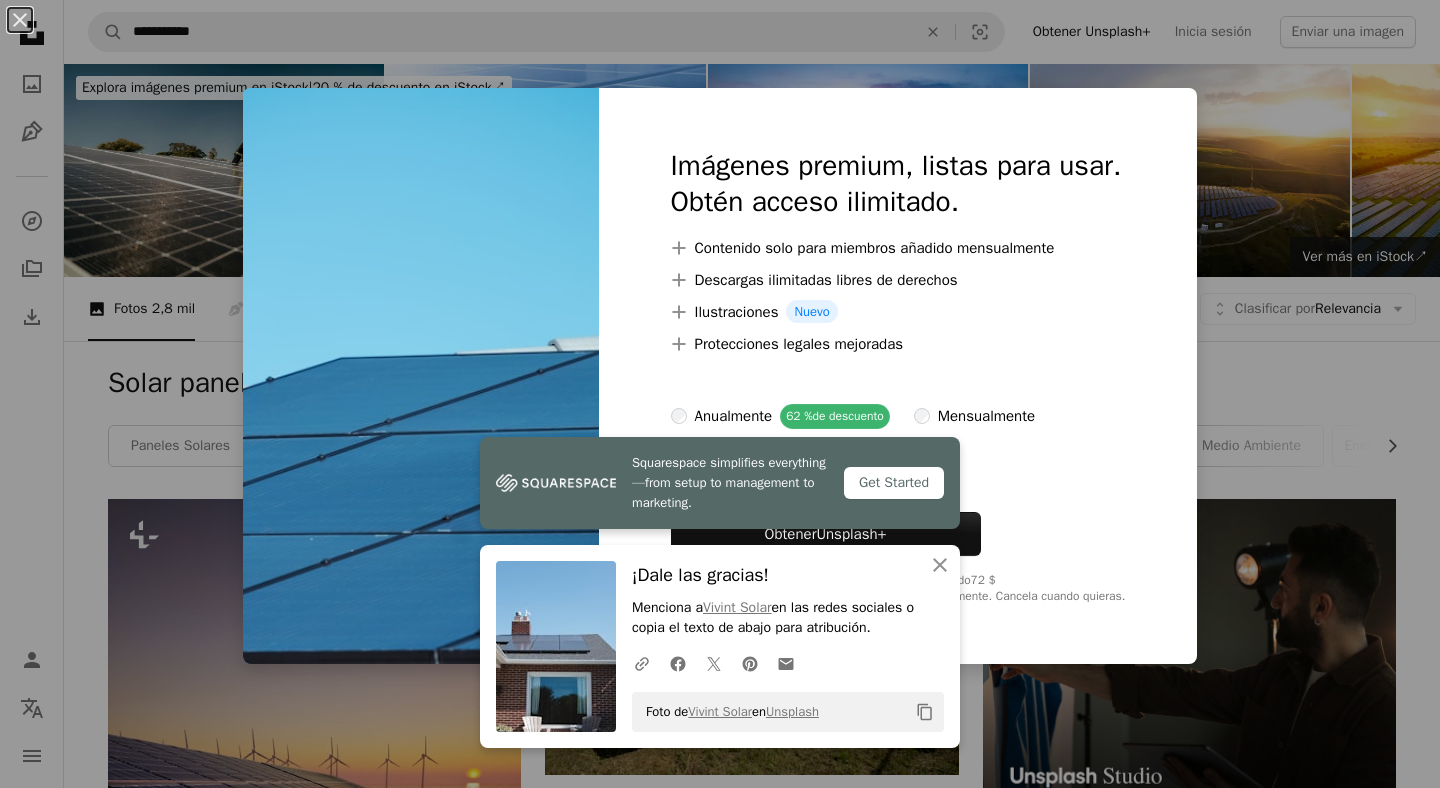 scroll, scrollTop: 4593, scrollLeft: 0, axis: vertical 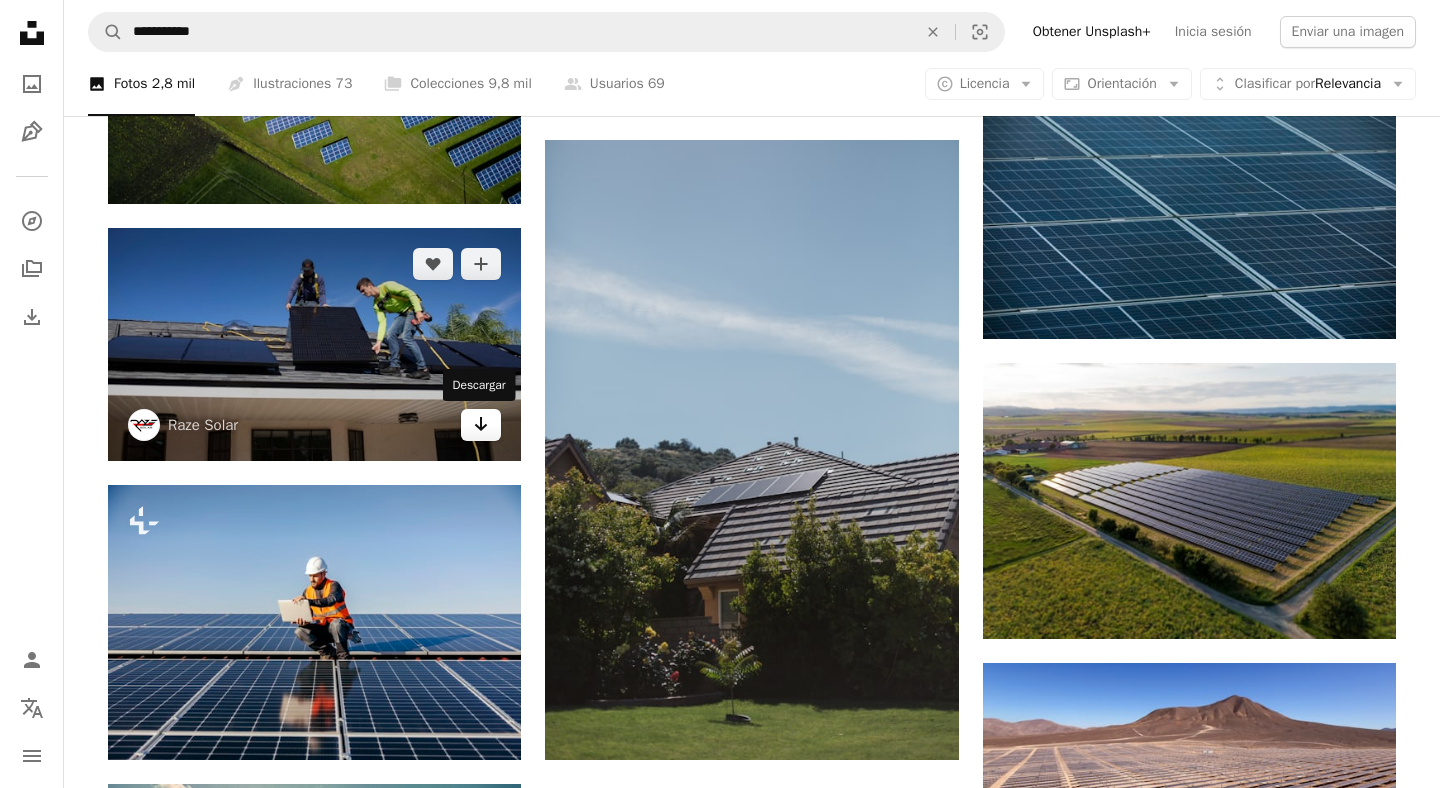click 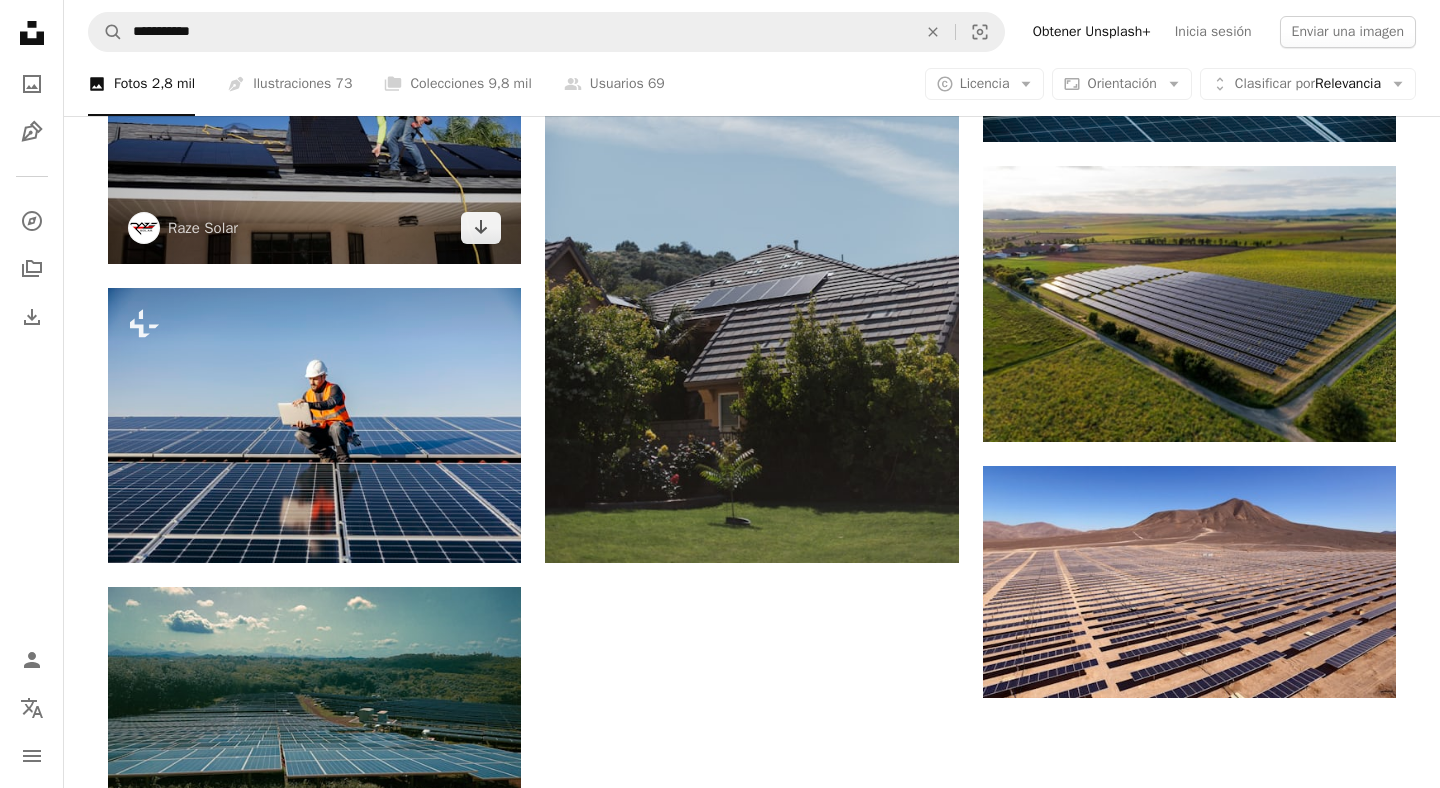 scroll, scrollTop: 5431, scrollLeft: 0, axis: vertical 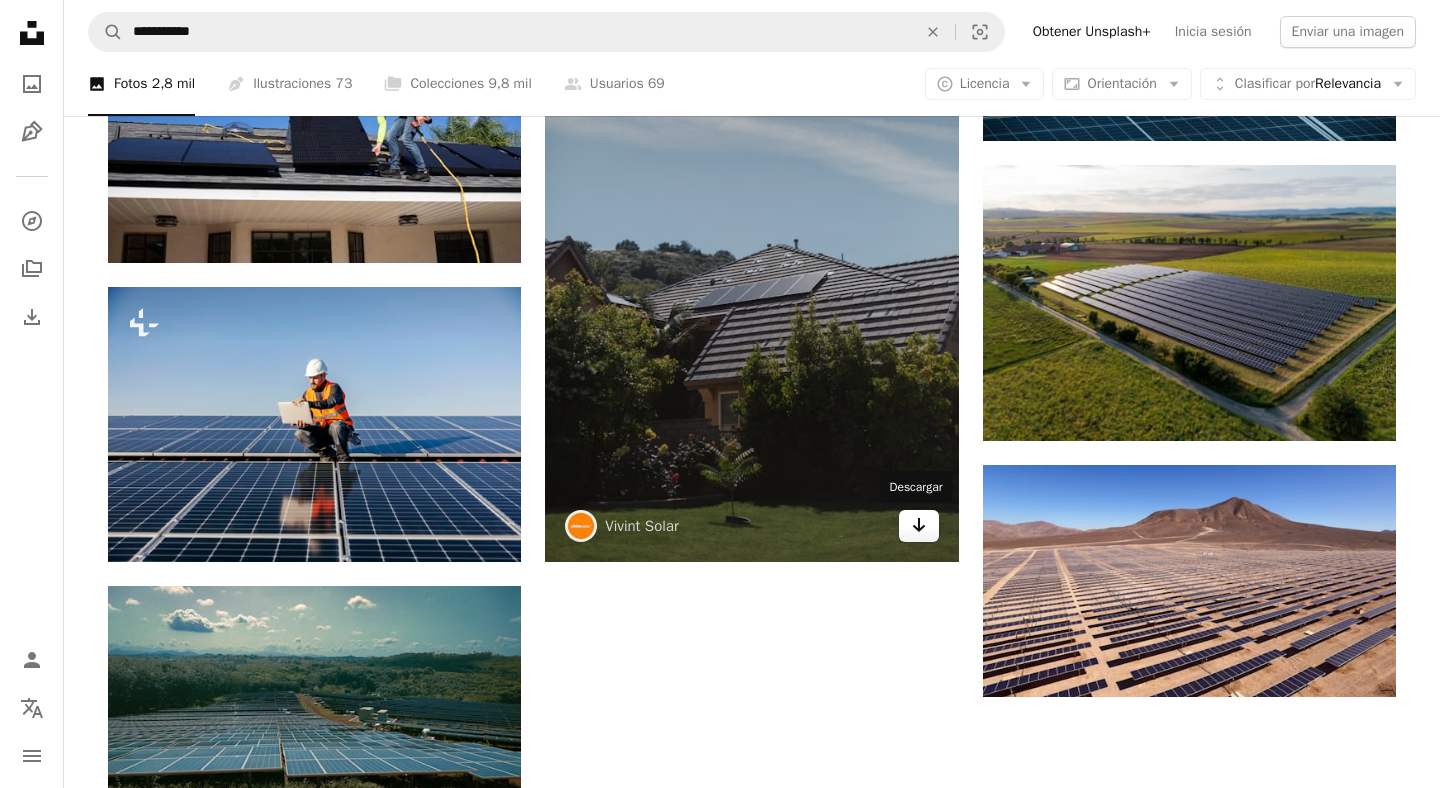click on "Arrow pointing down" at bounding box center (919, 526) 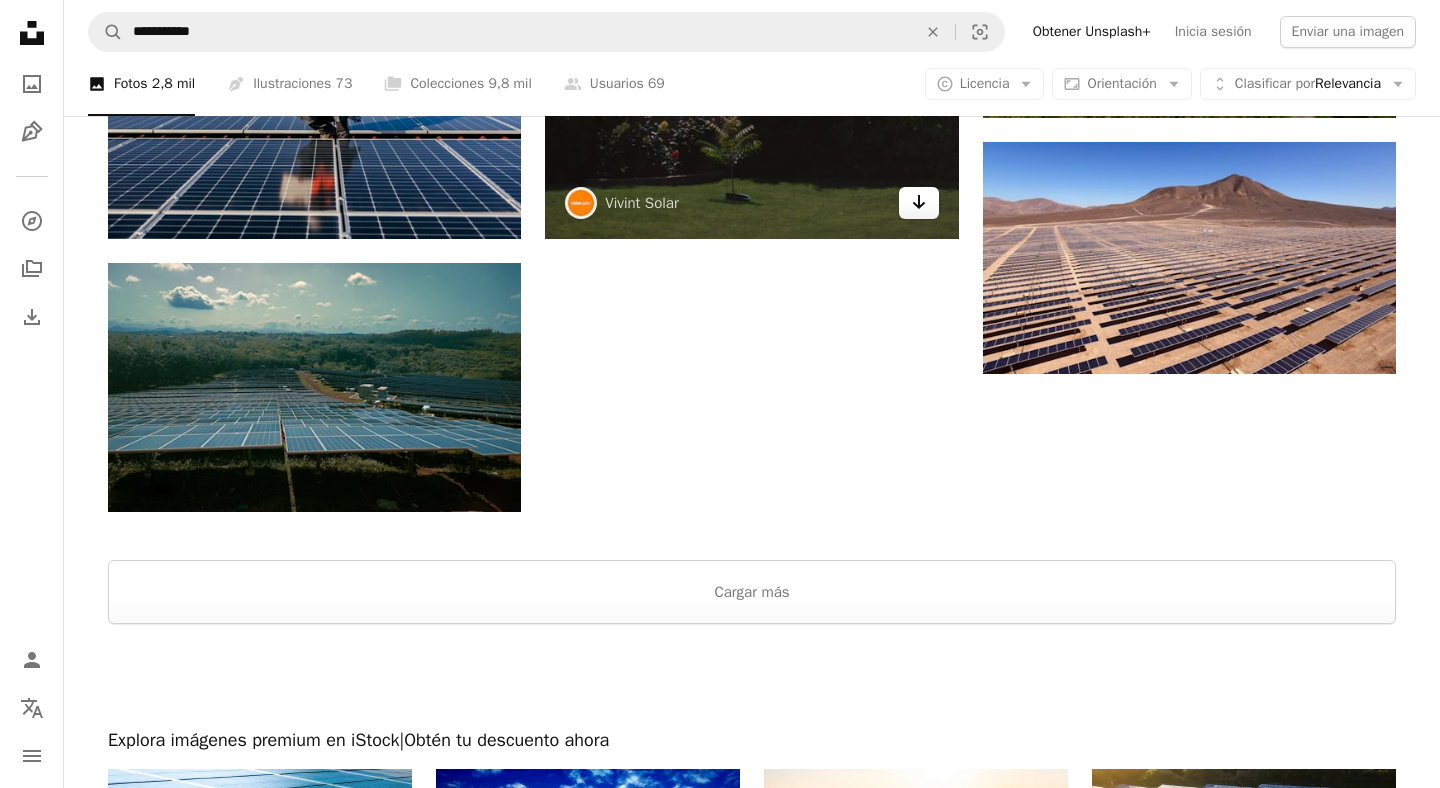 scroll, scrollTop: 5757, scrollLeft: 0, axis: vertical 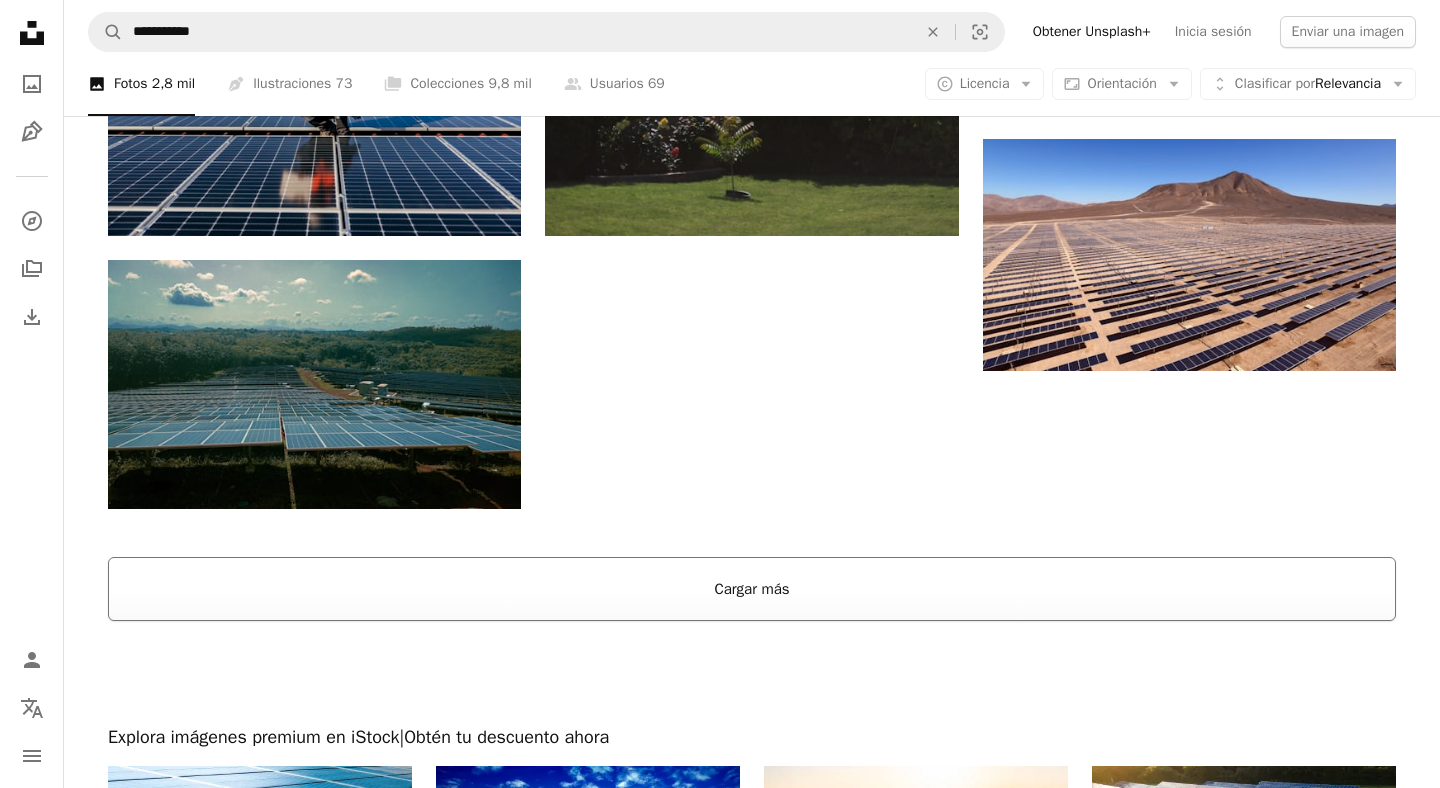 click on "Cargar más" at bounding box center (752, 589) 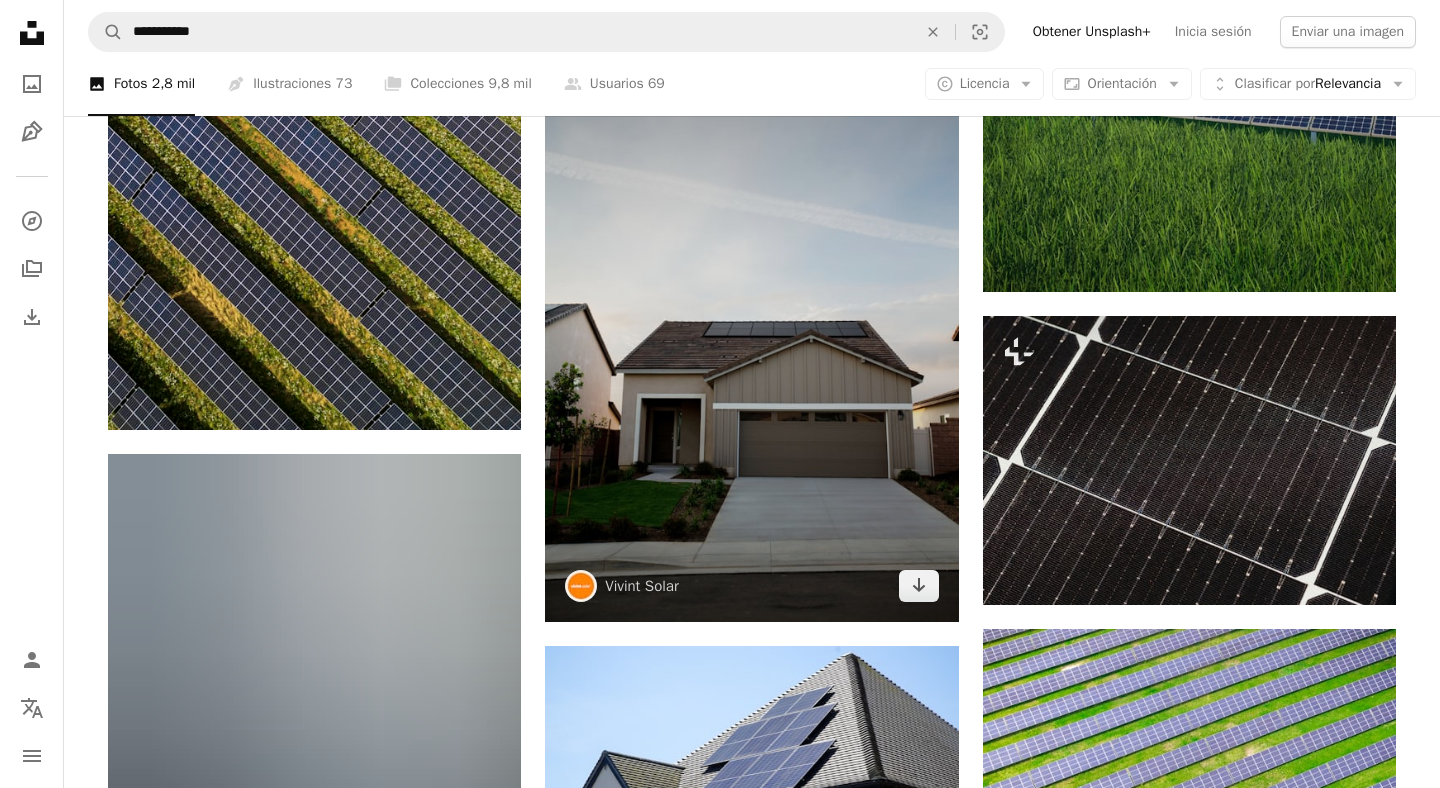 scroll, scrollTop: 6597, scrollLeft: 0, axis: vertical 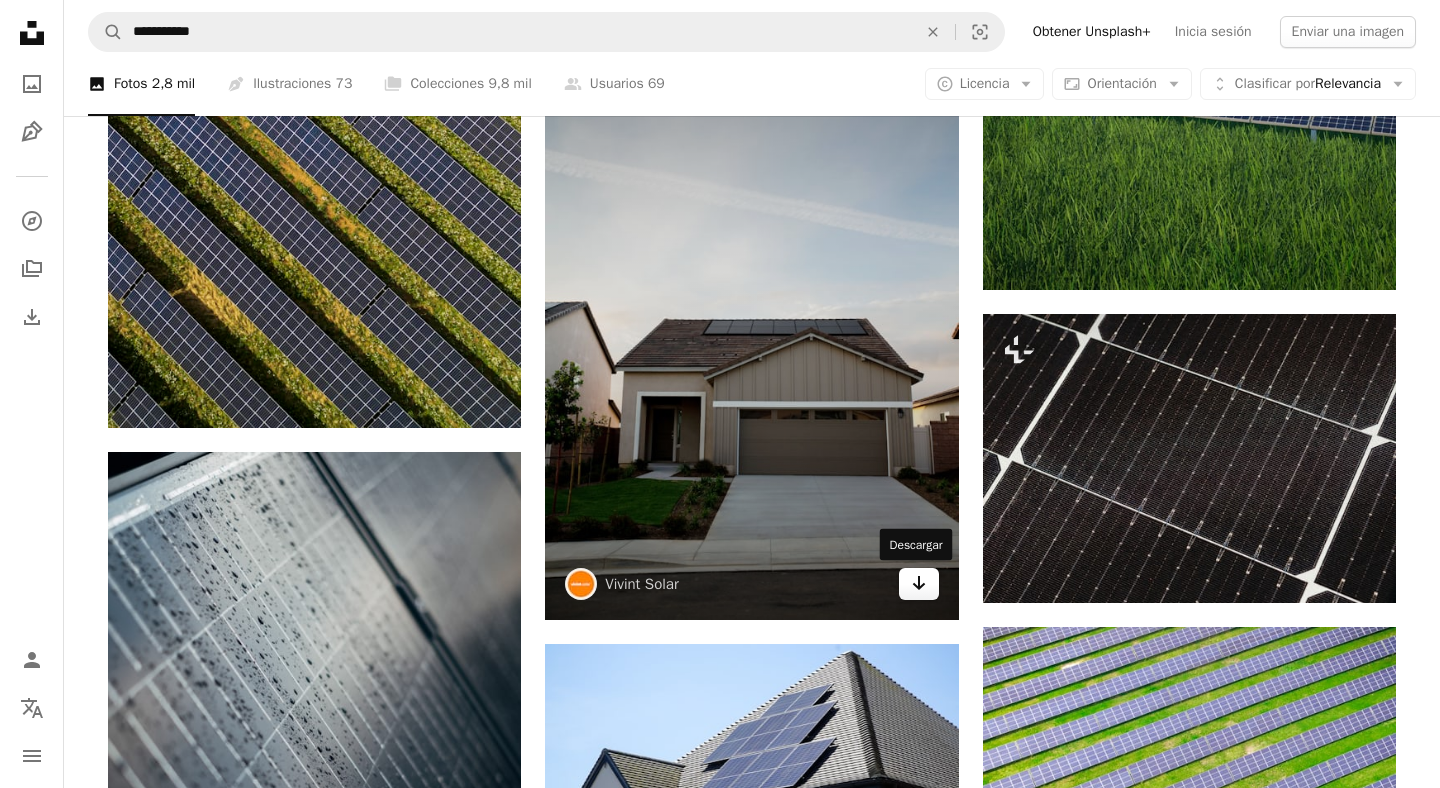 click on "Arrow pointing down" 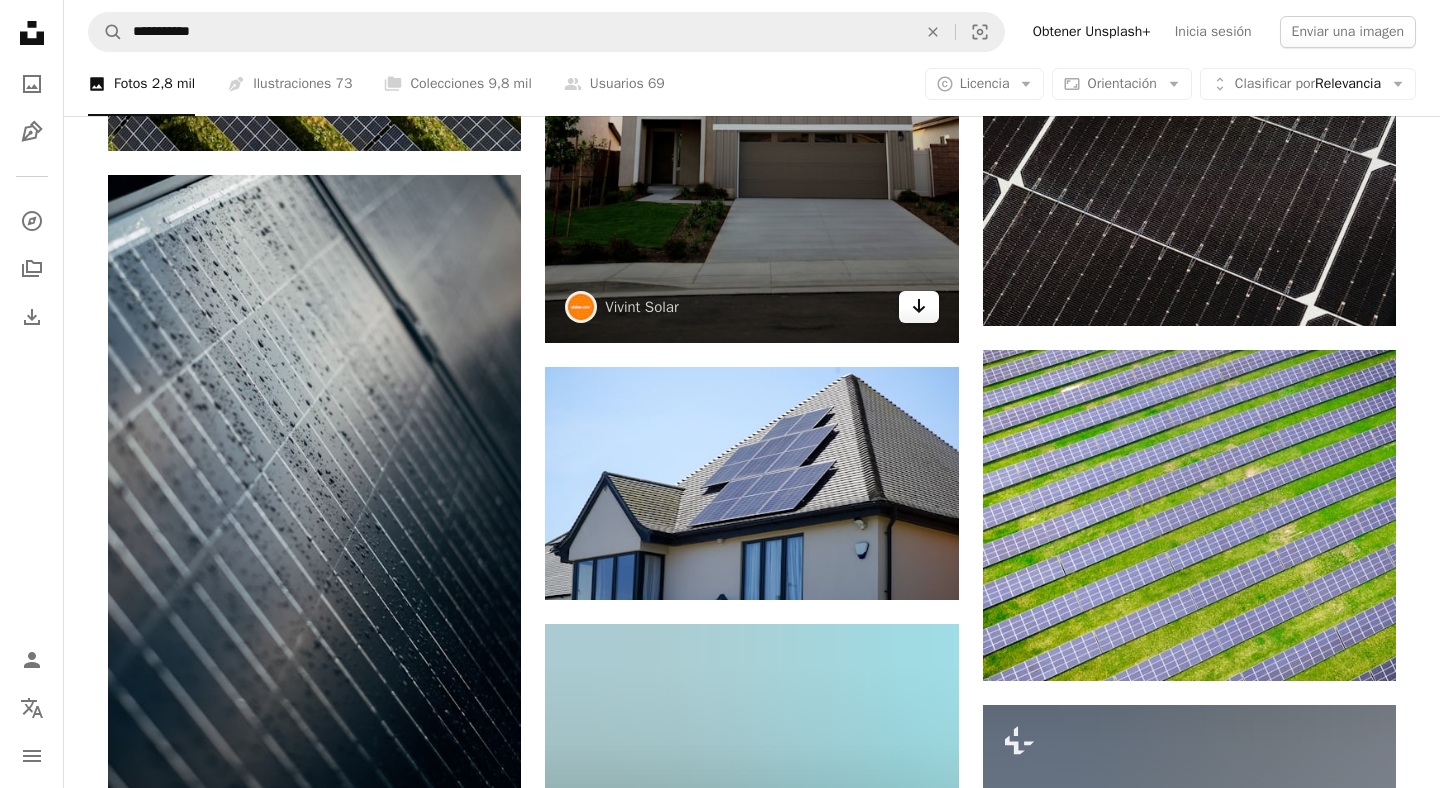 scroll, scrollTop: 6872, scrollLeft: 0, axis: vertical 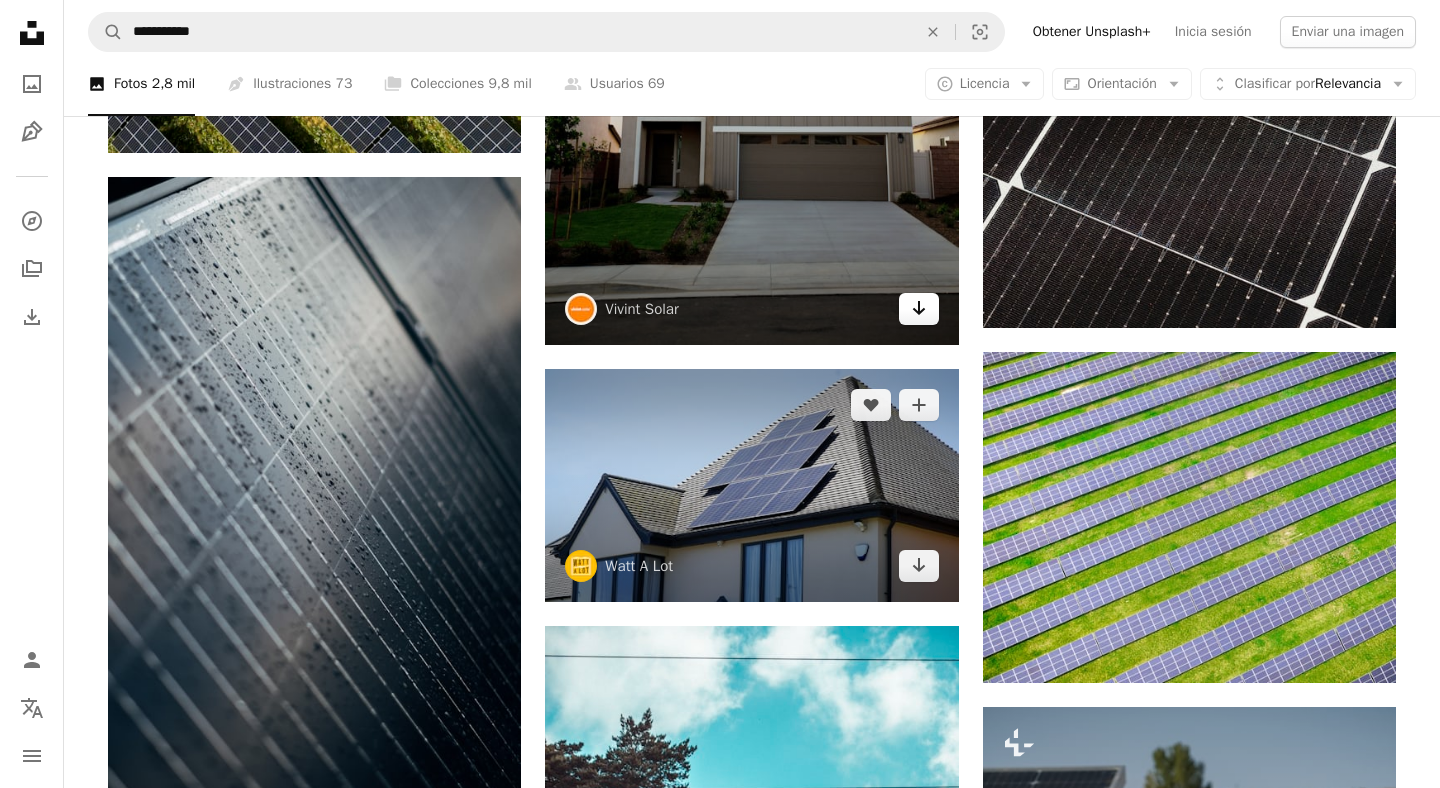 click at bounding box center (751, 485) 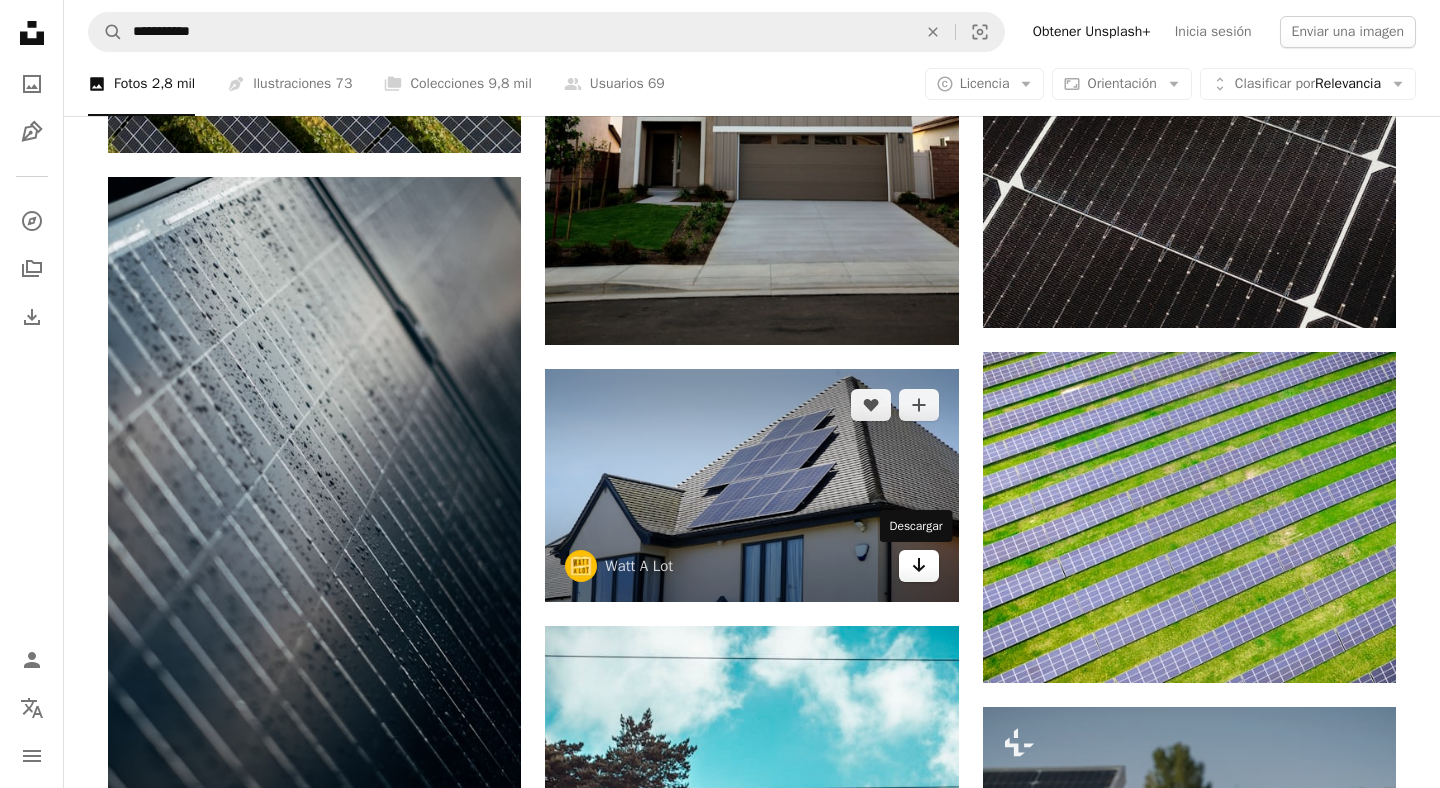 click 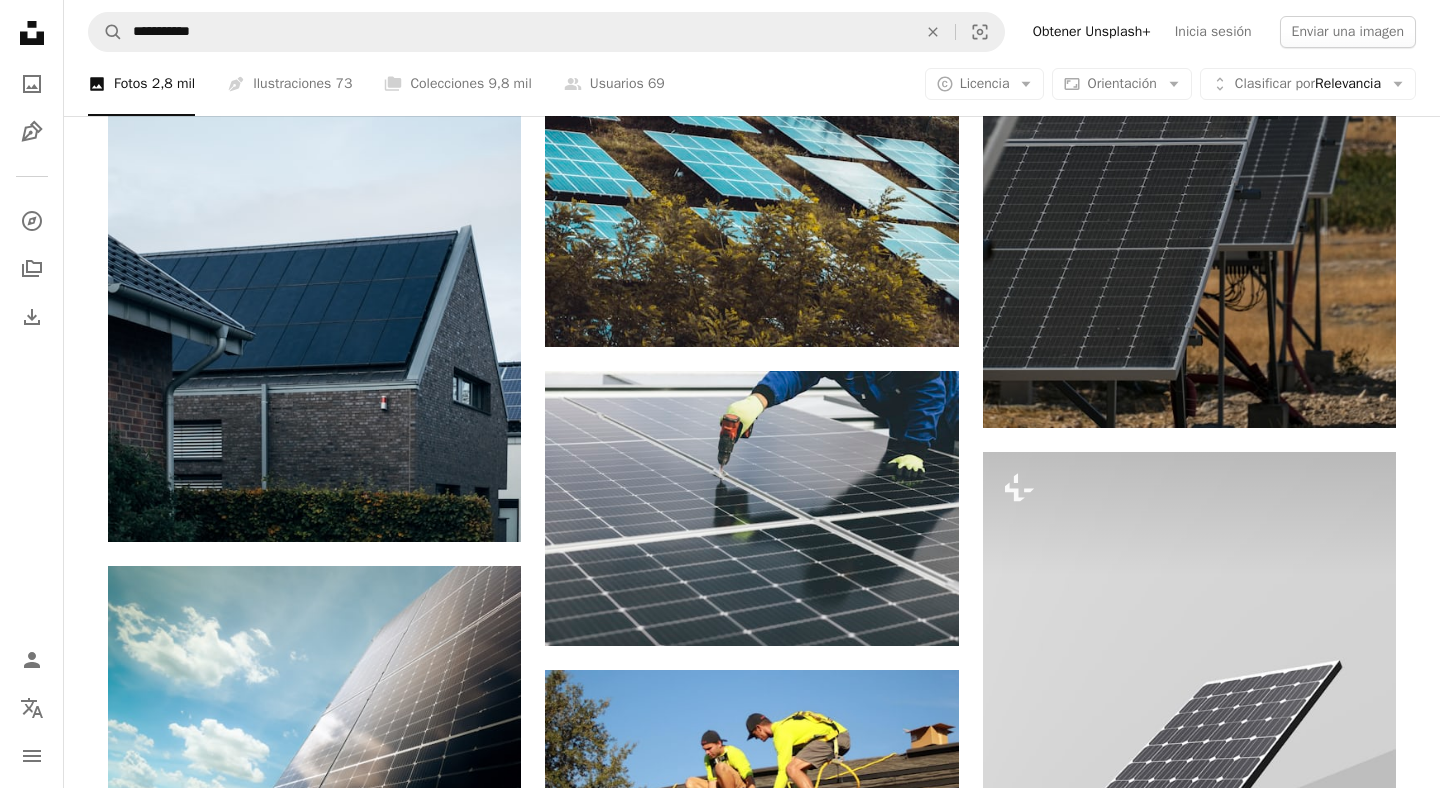 scroll, scrollTop: 7773, scrollLeft: 0, axis: vertical 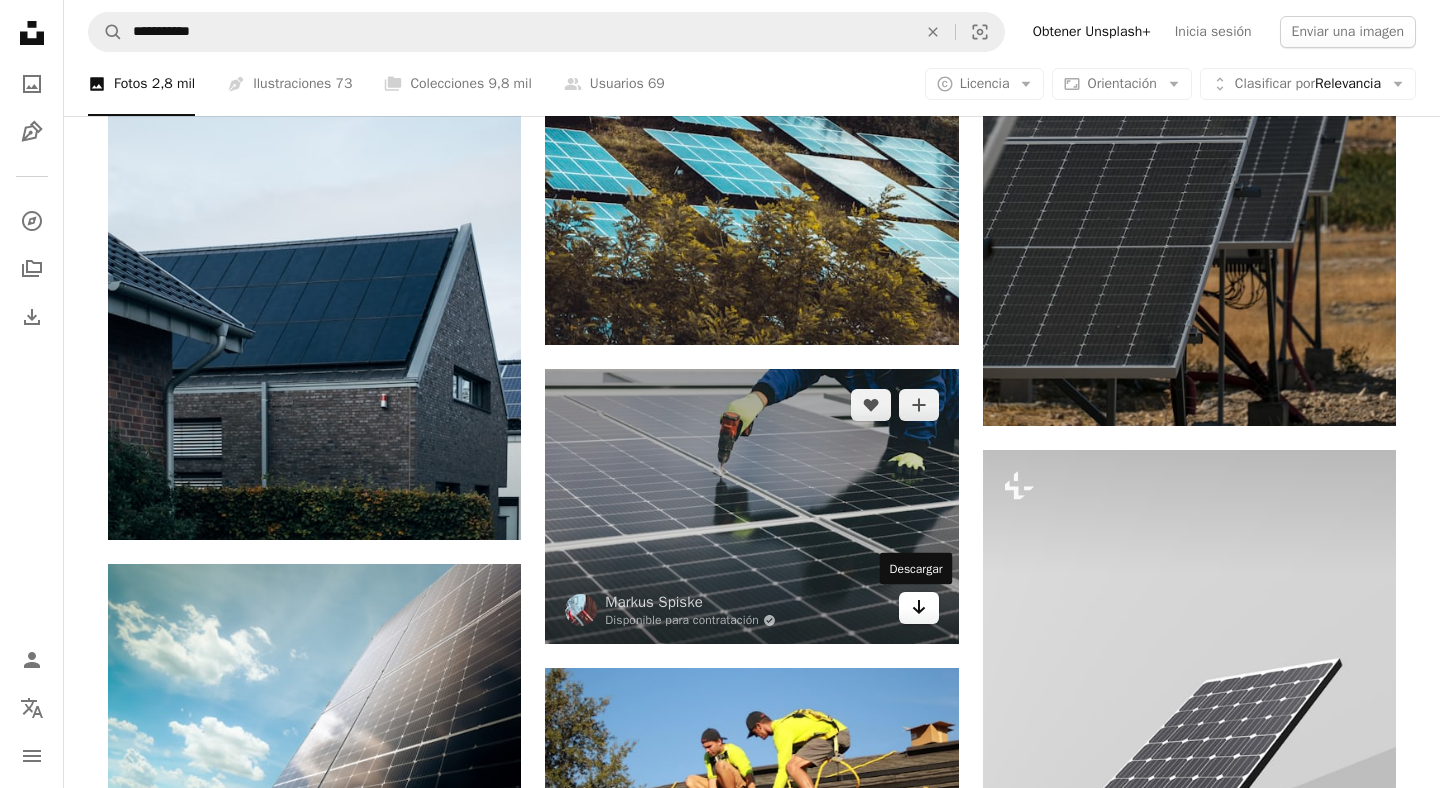 click 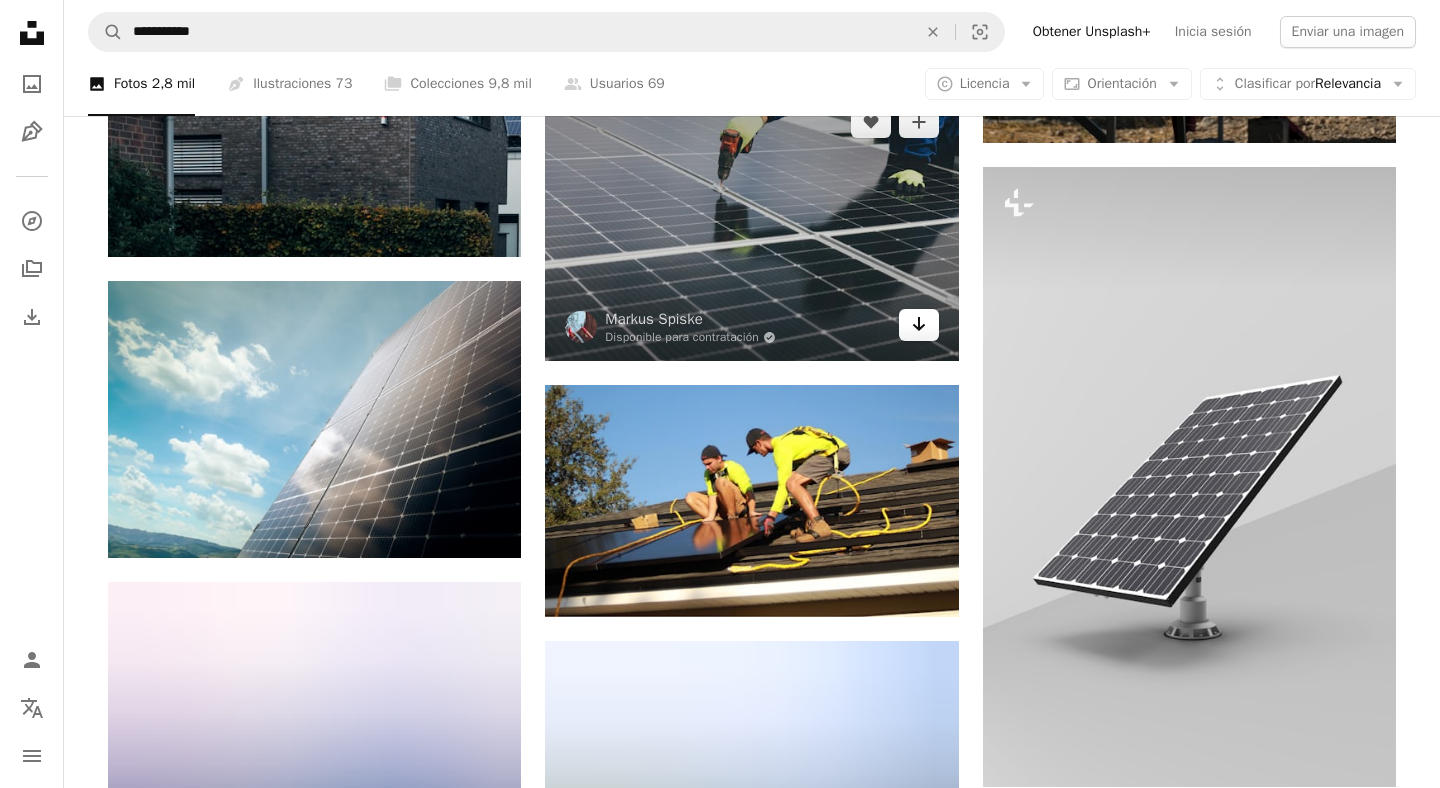 scroll, scrollTop: 8058, scrollLeft: 0, axis: vertical 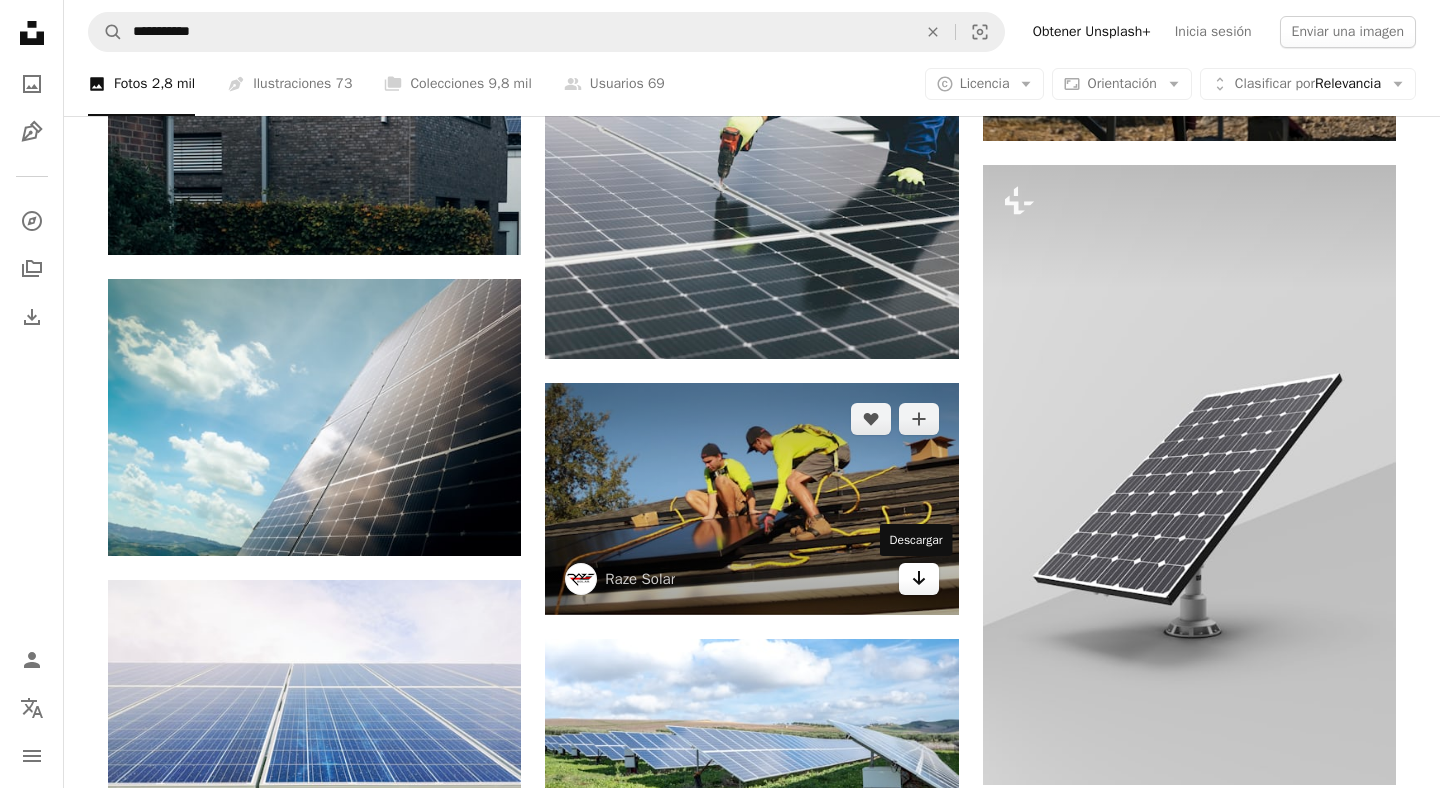 click on "Arrow pointing down" 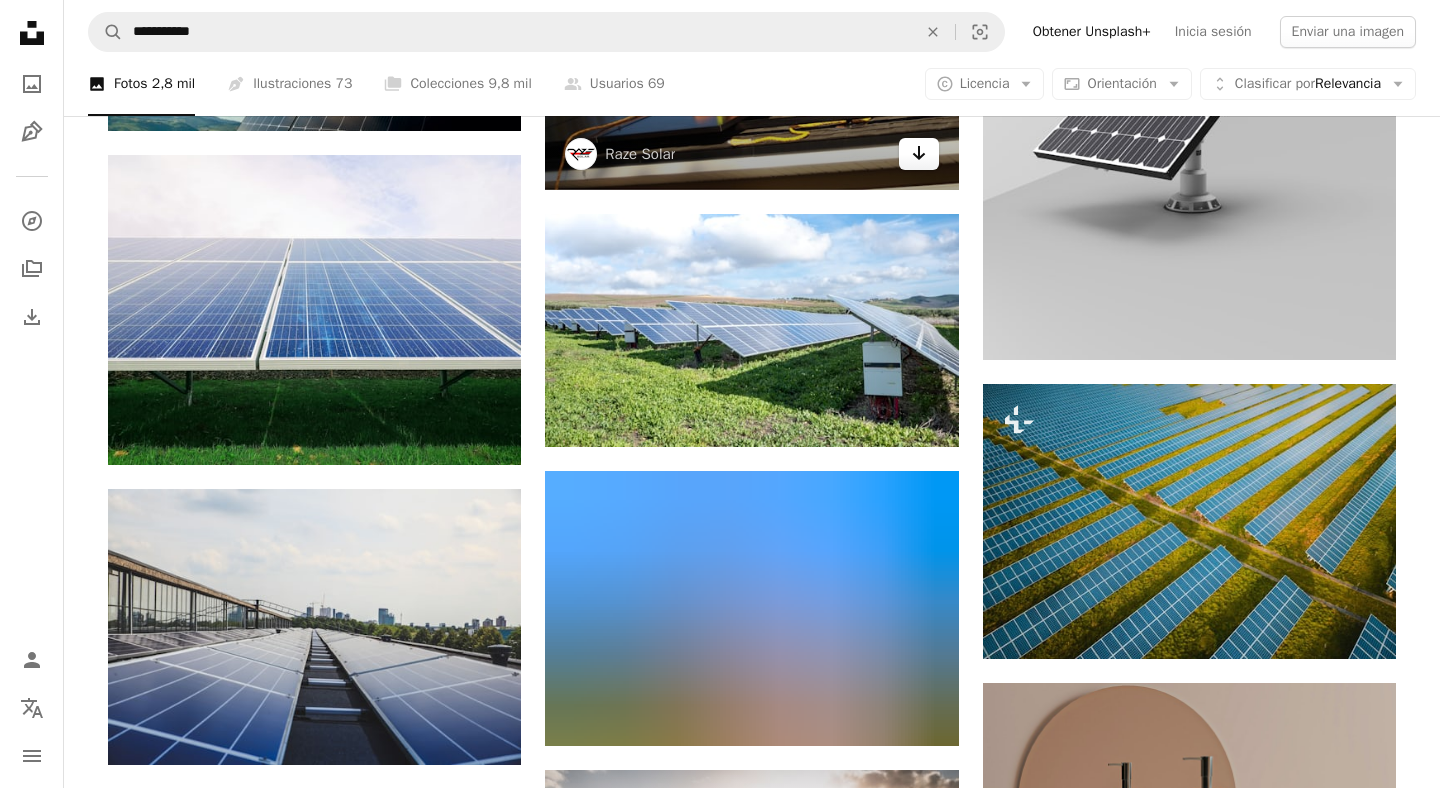 scroll, scrollTop: 8484, scrollLeft: 0, axis: vertical 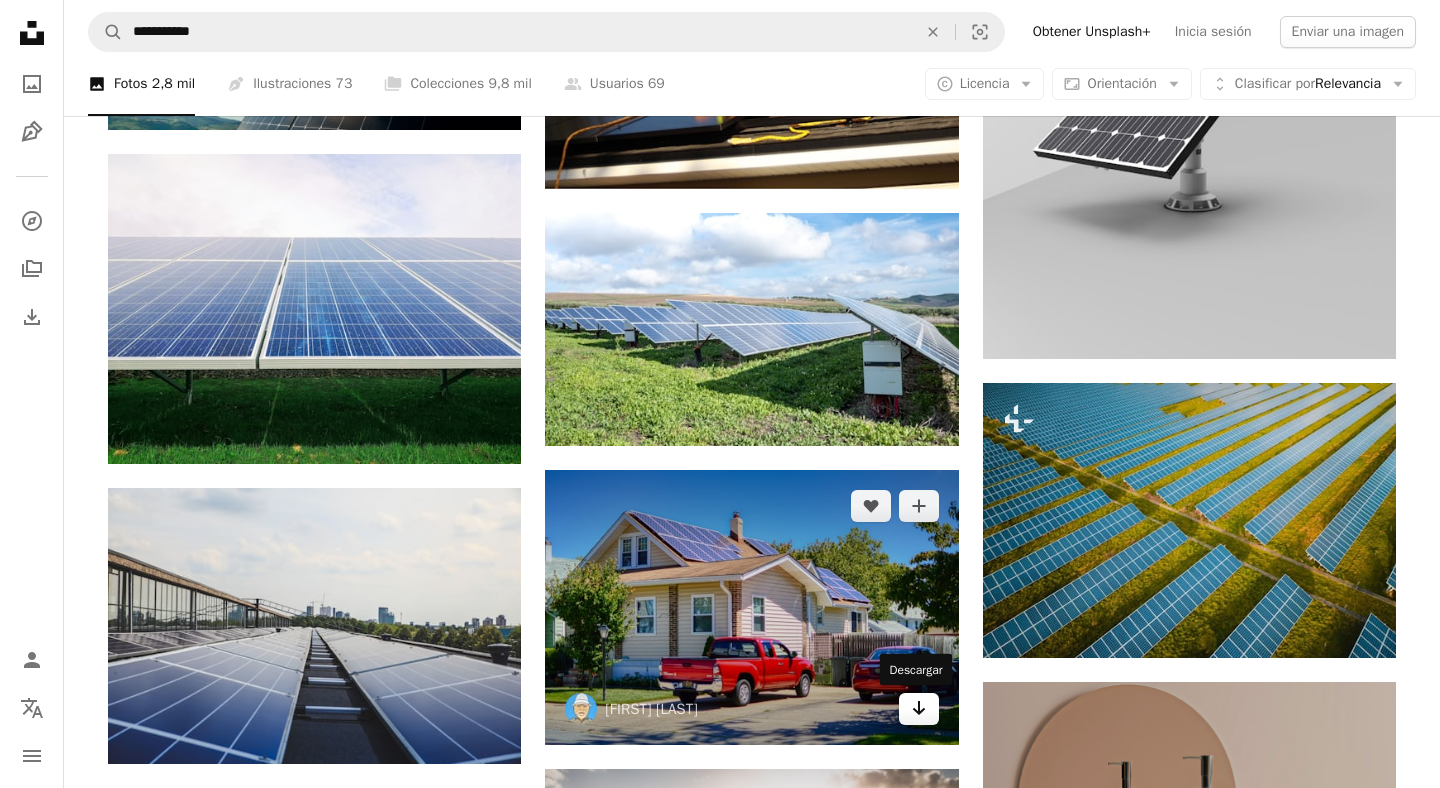 click on "Arrow pointing down" 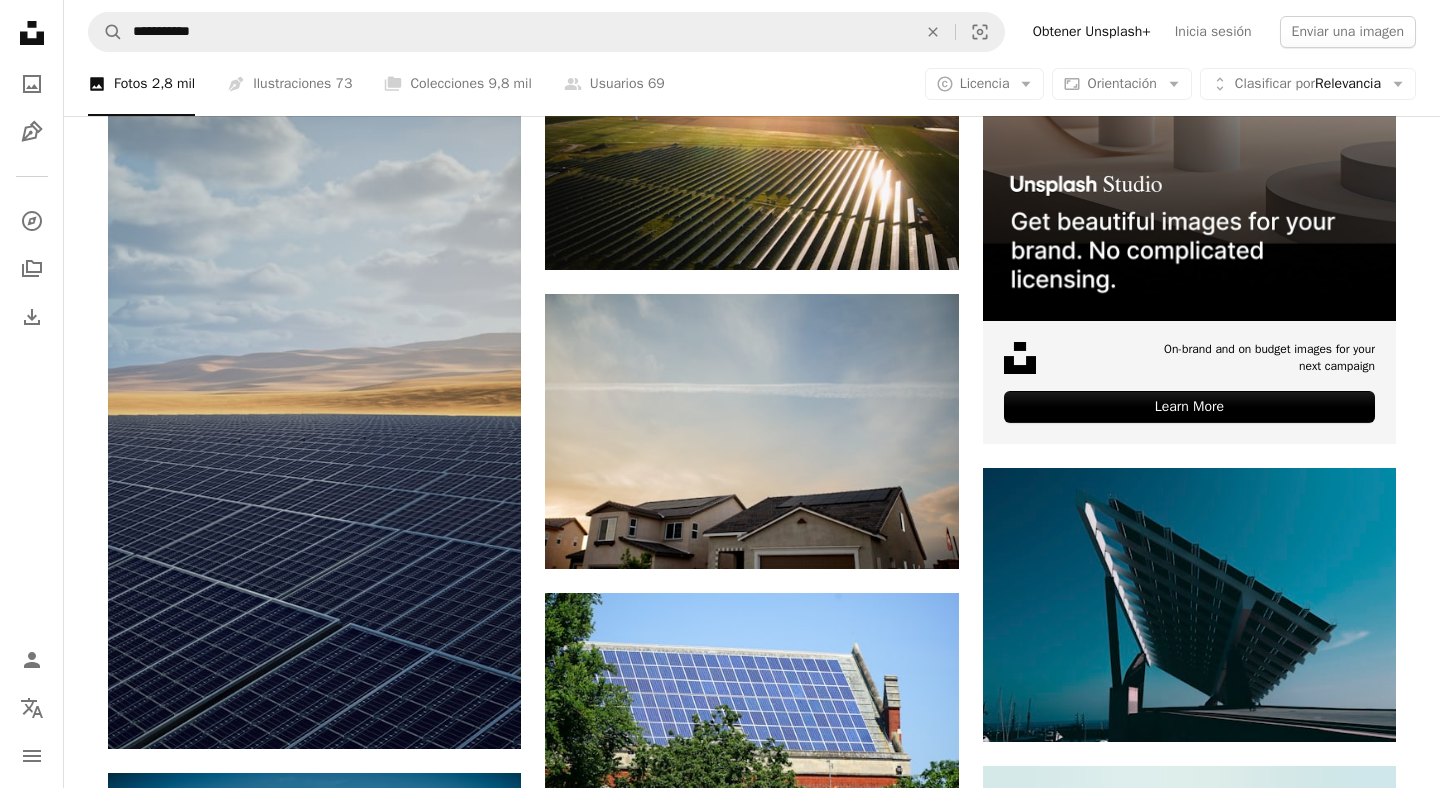 scroll, scrollTop: 9283, scrollLeft: 0, axis: vertical 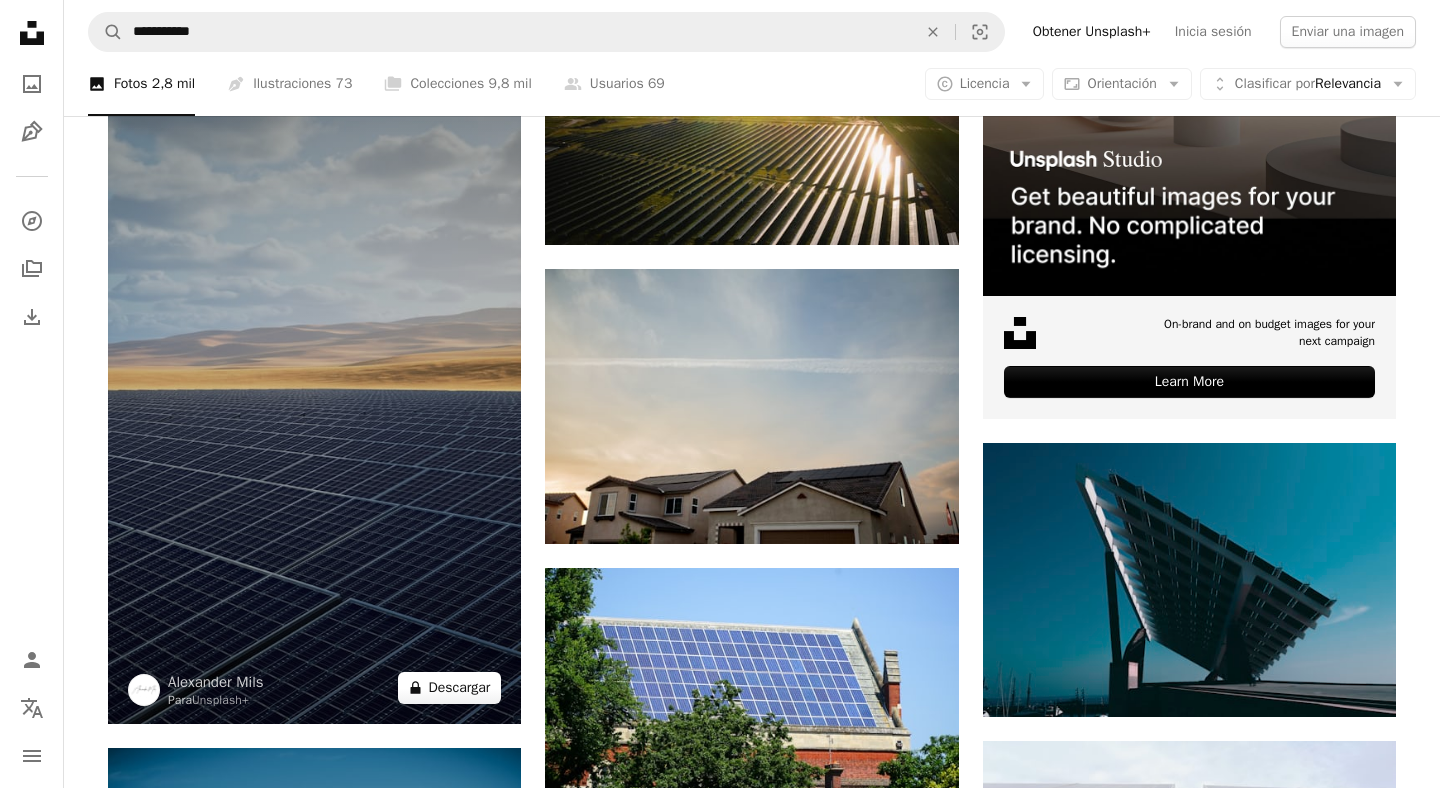 click on "A lock Descargar" at bounding box center (450, 688) 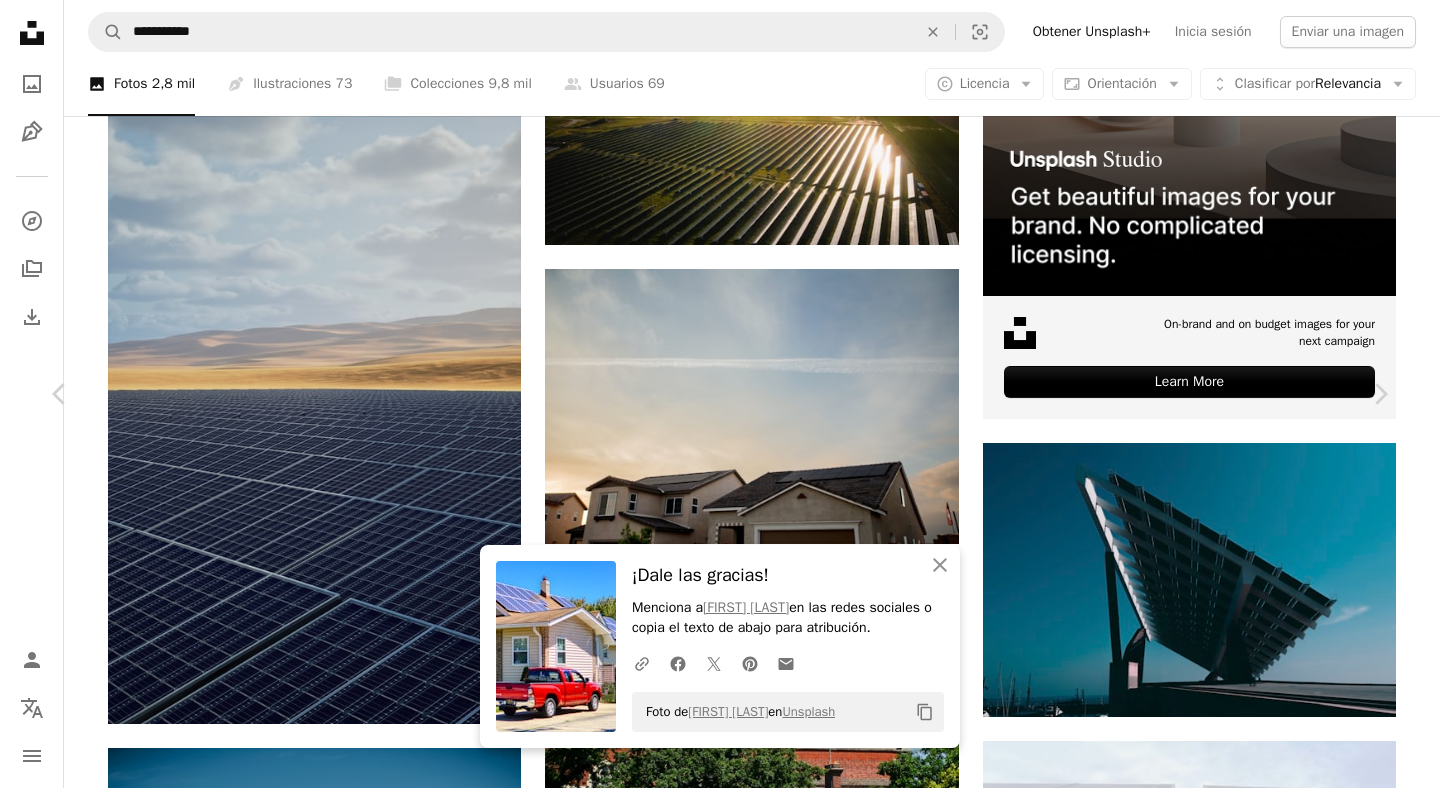 scroll, scrollTop: 0, scrollLeft: 0, axis: both 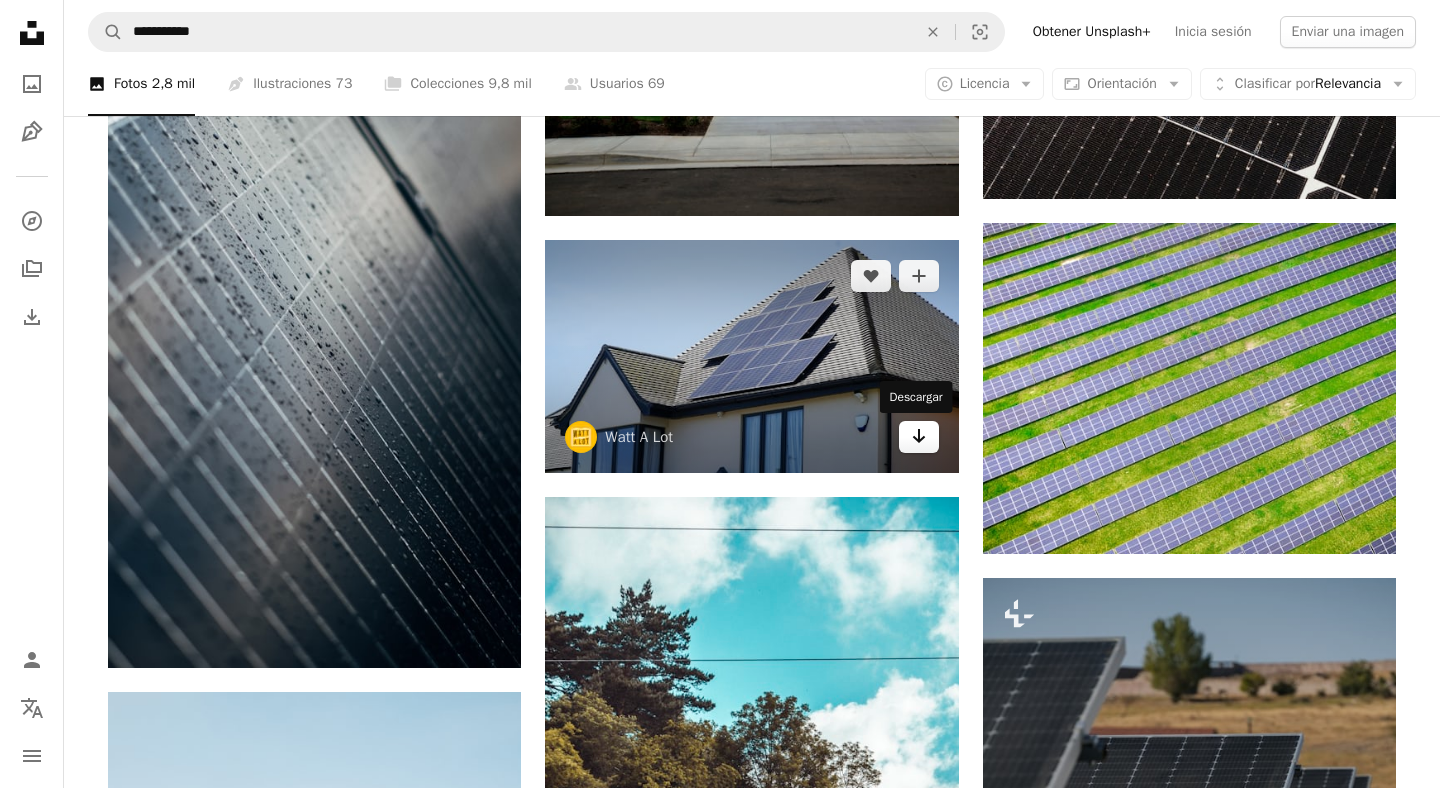 click on "Arrow pointing down" 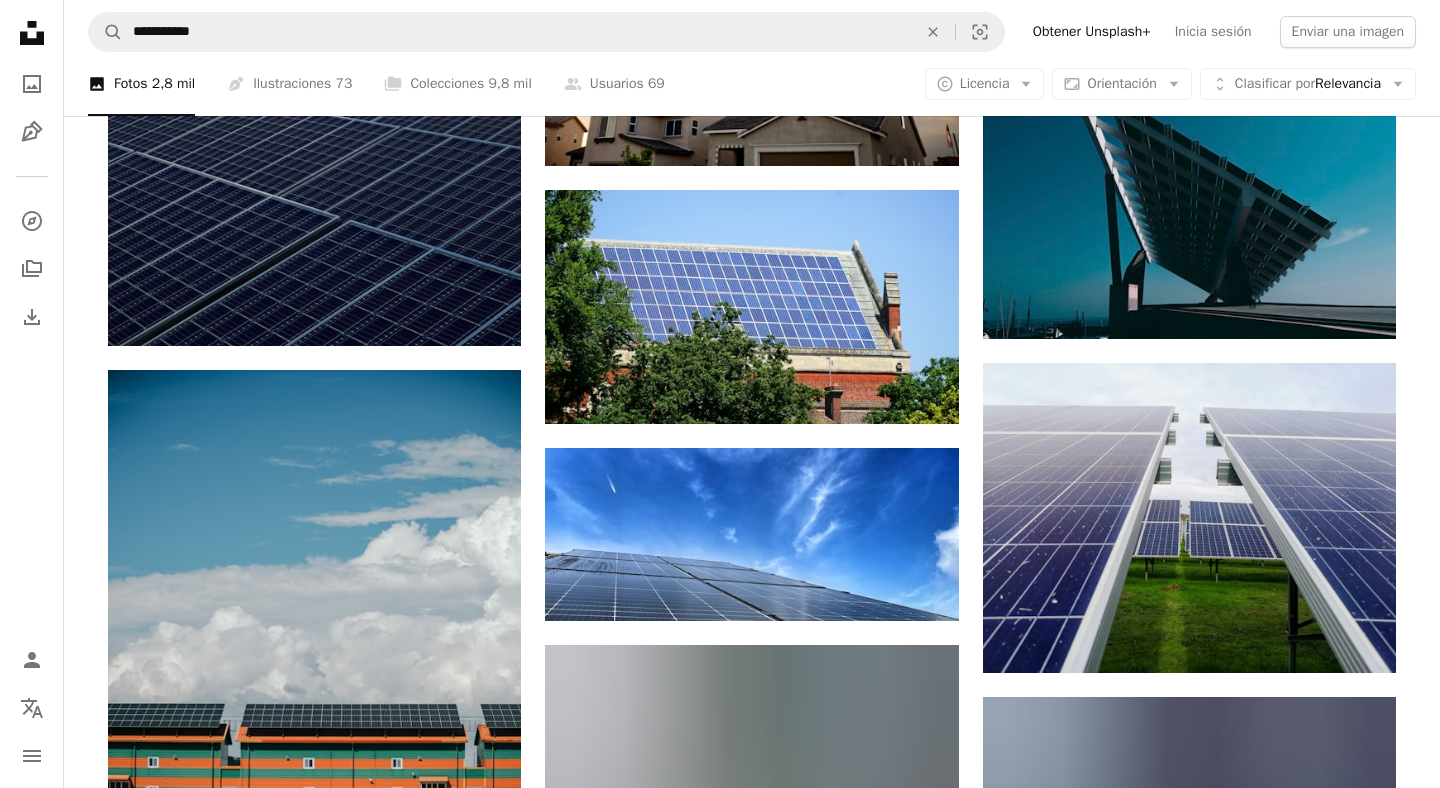 scroll, scrollTop: 9675, scrollLeft: 0, axis: vertical 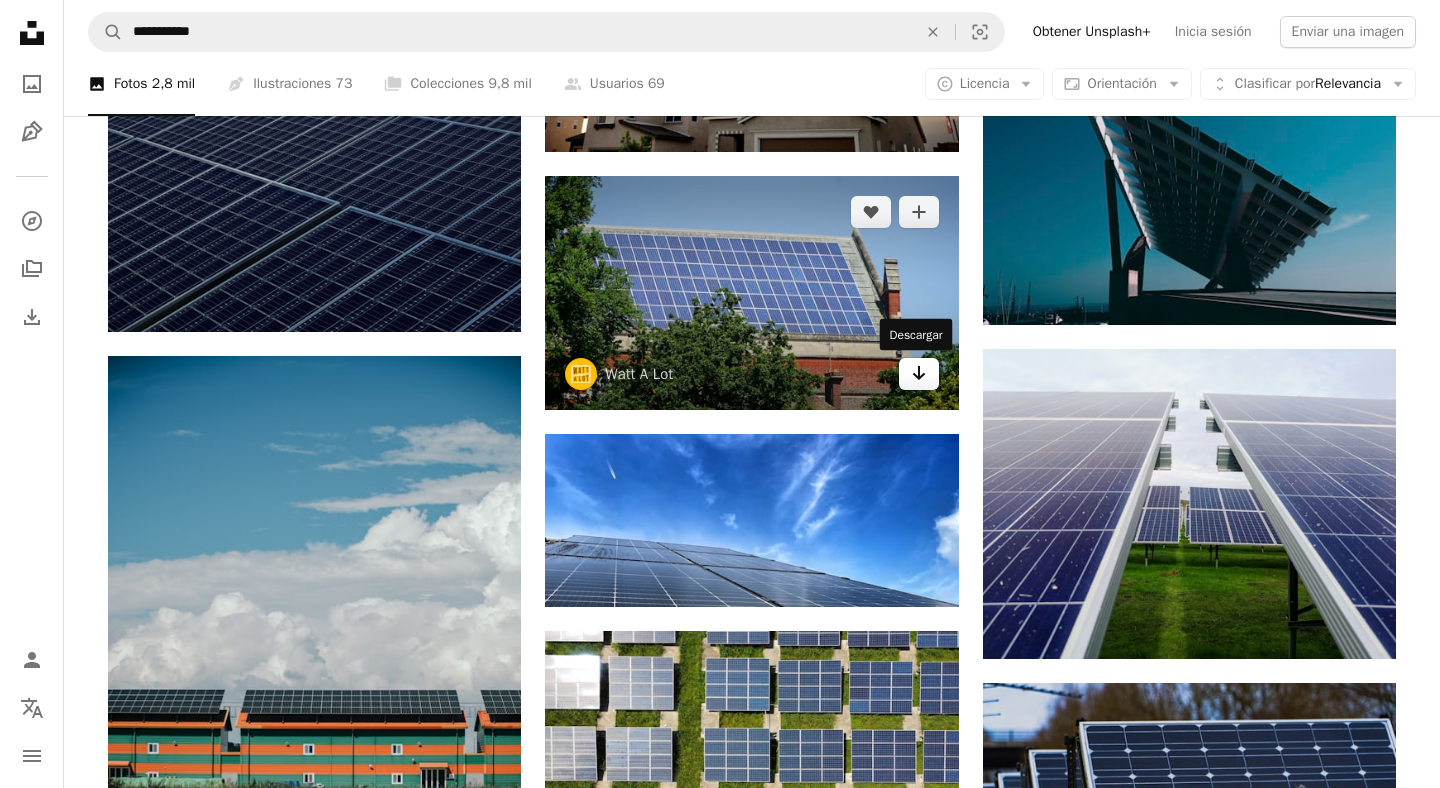 click 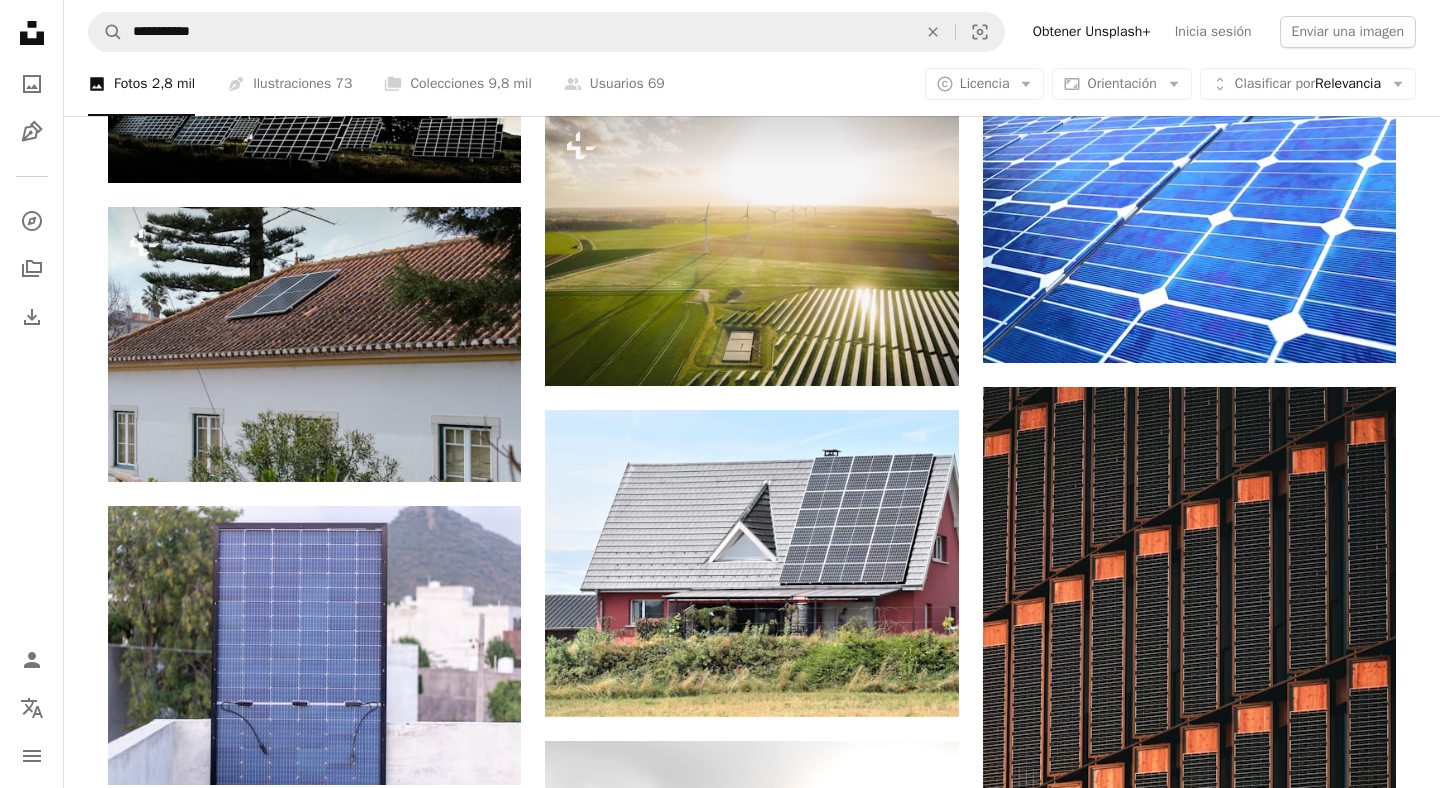 scroll, scrollTop: 11437, scrollLeft: 0, axis: vertical 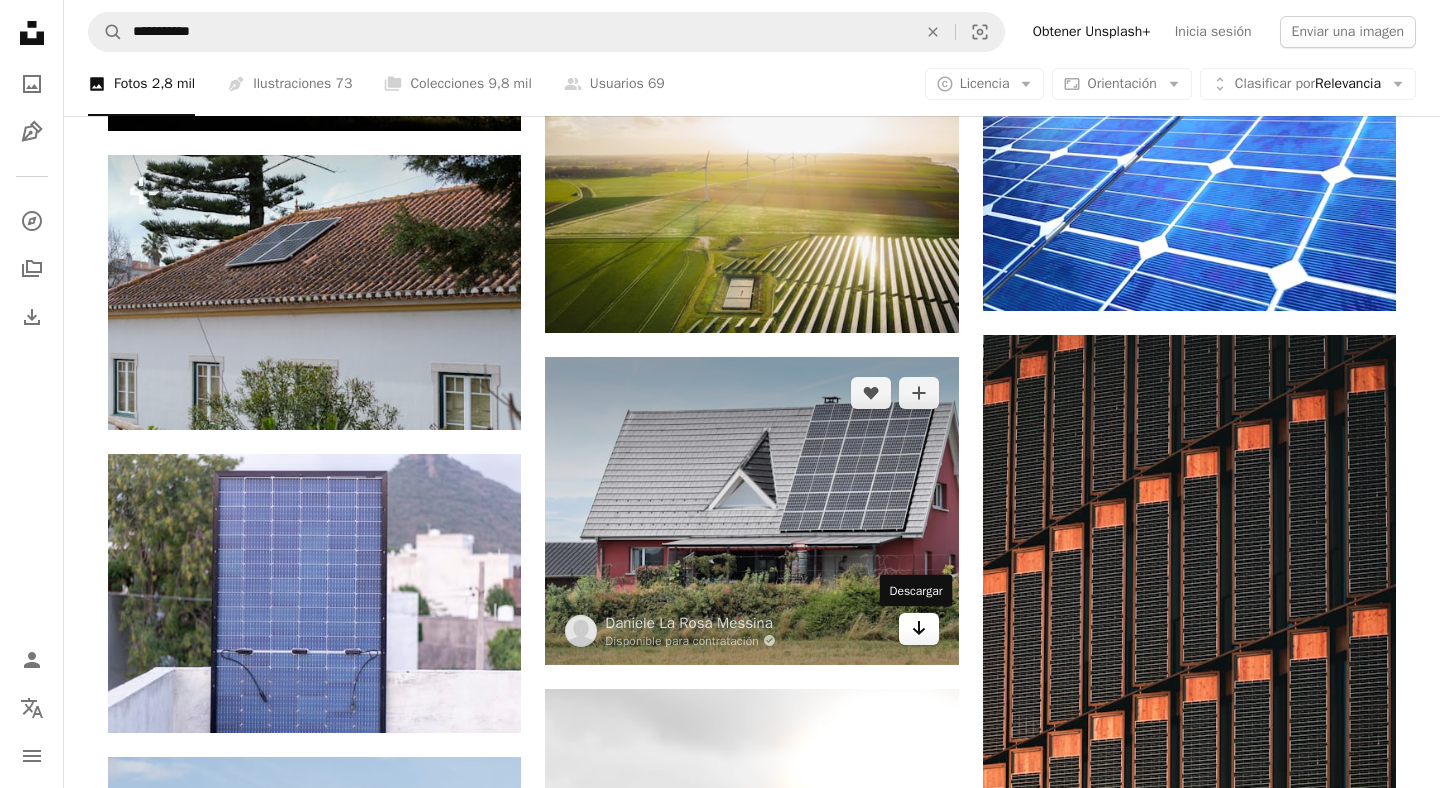 click on "Arrow pointing down" 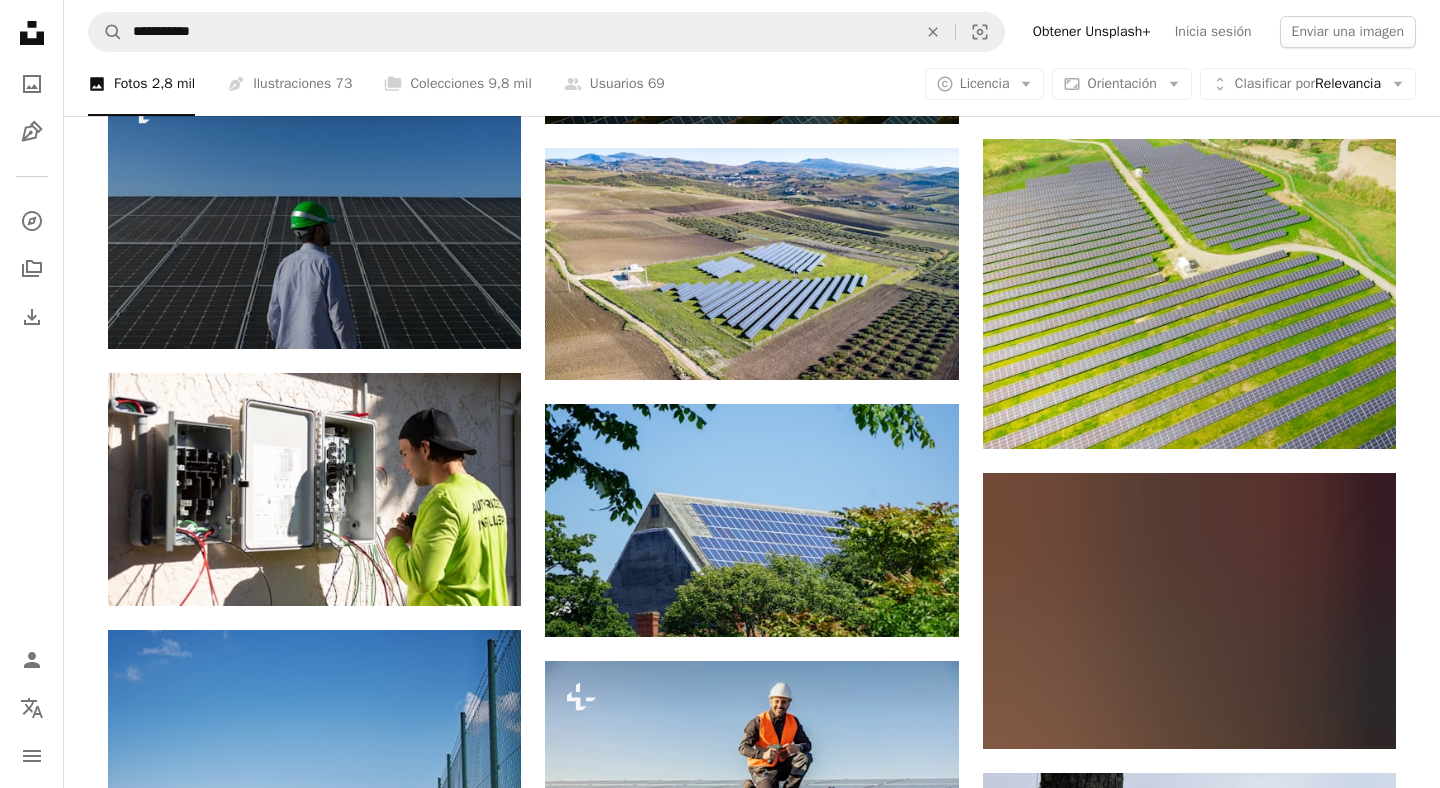 scroll, scrollTop: 16660, scrollLeft: 0, axis: vertical 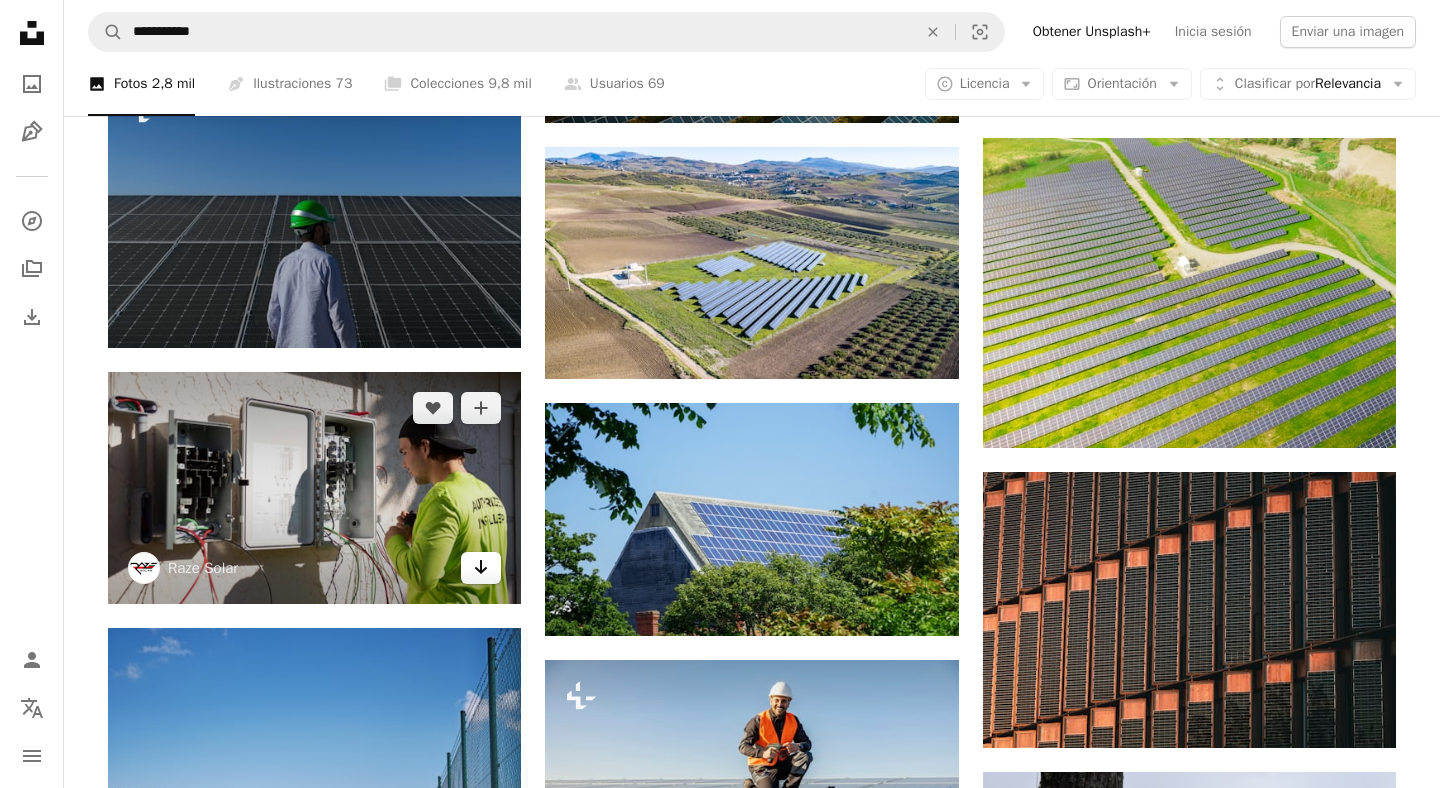 click on "Arrow pointing down" 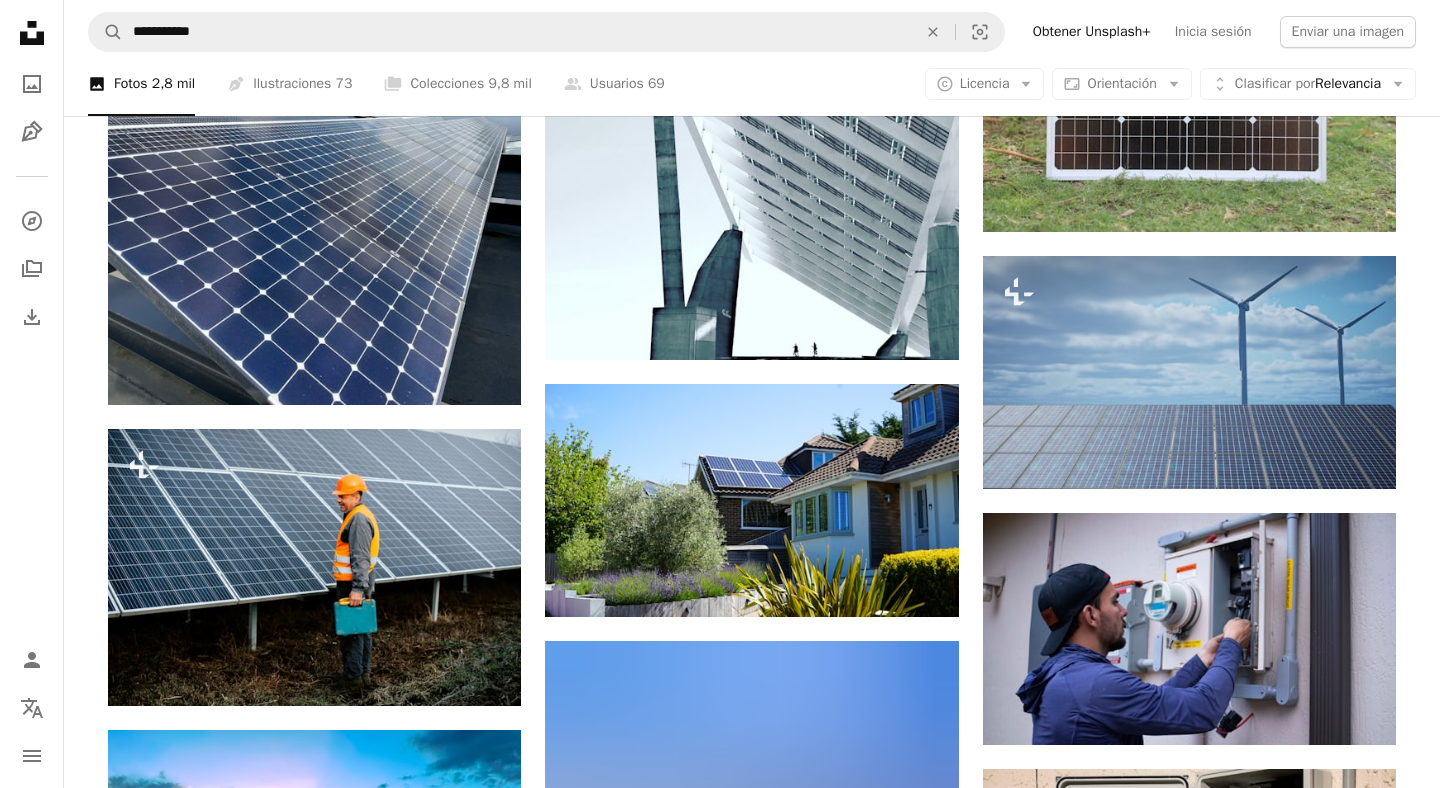 scroll, scrollTop: 17871, scrollLeft: 0, axis: vertical 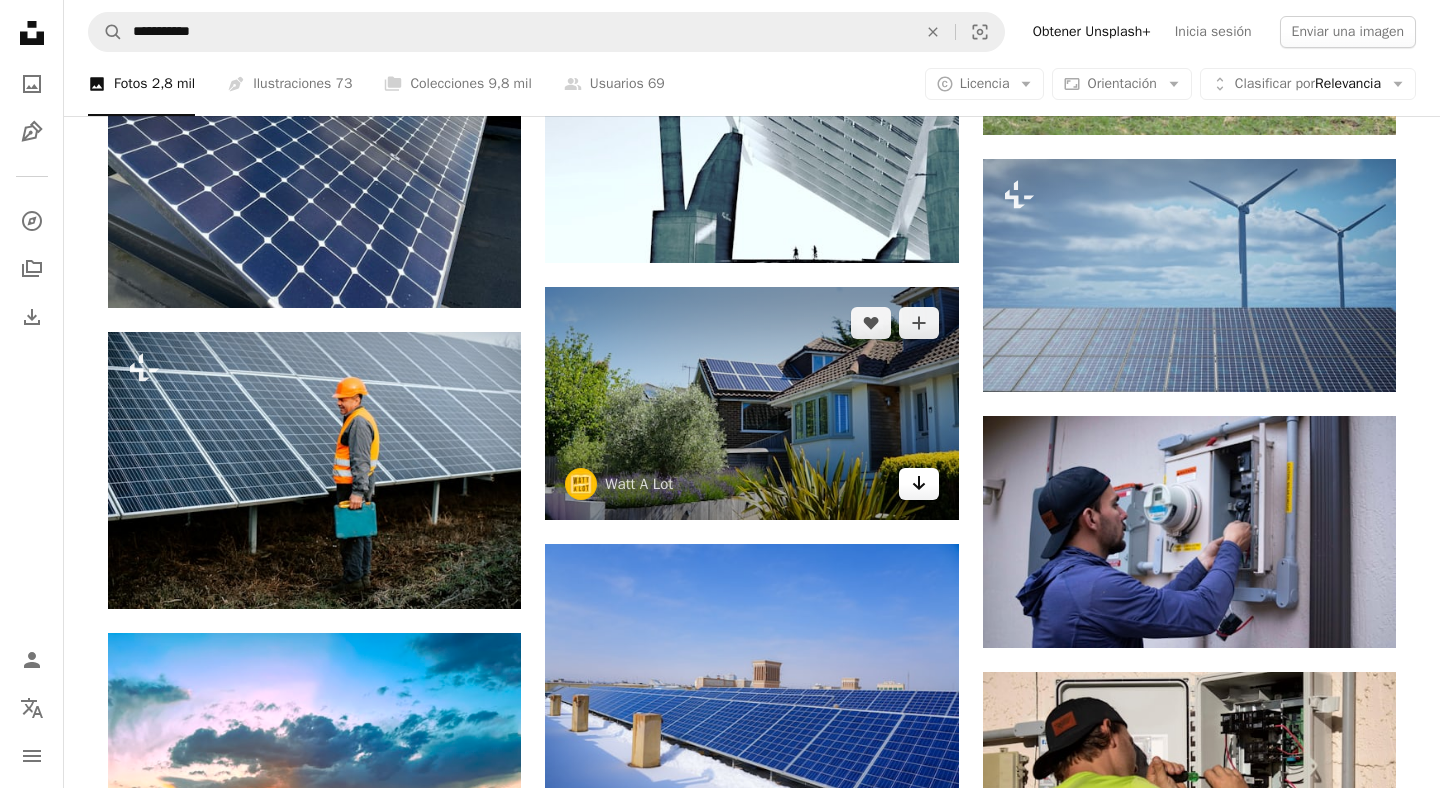 click 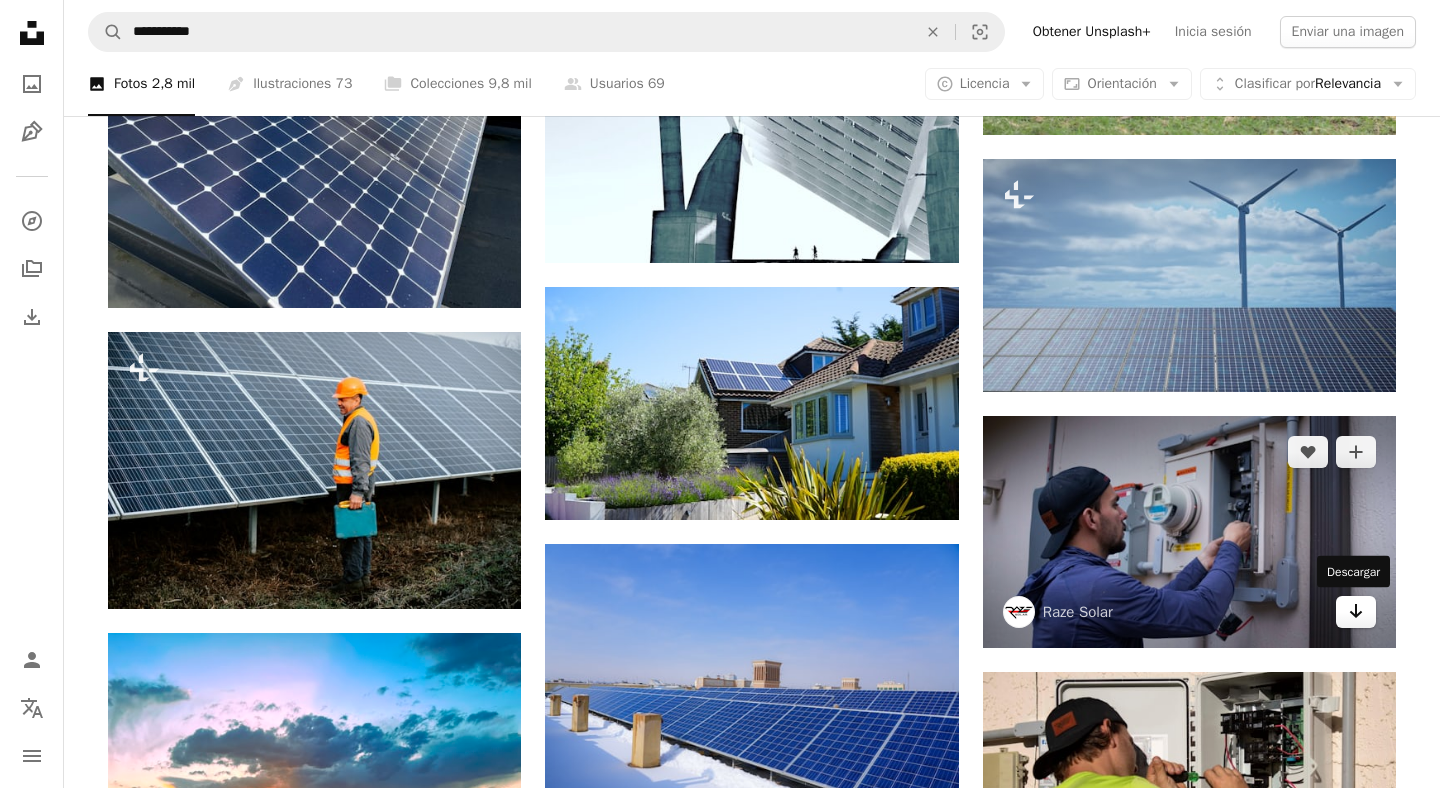 click on "Arrow pointing down" at bounding box center (1356, 612) 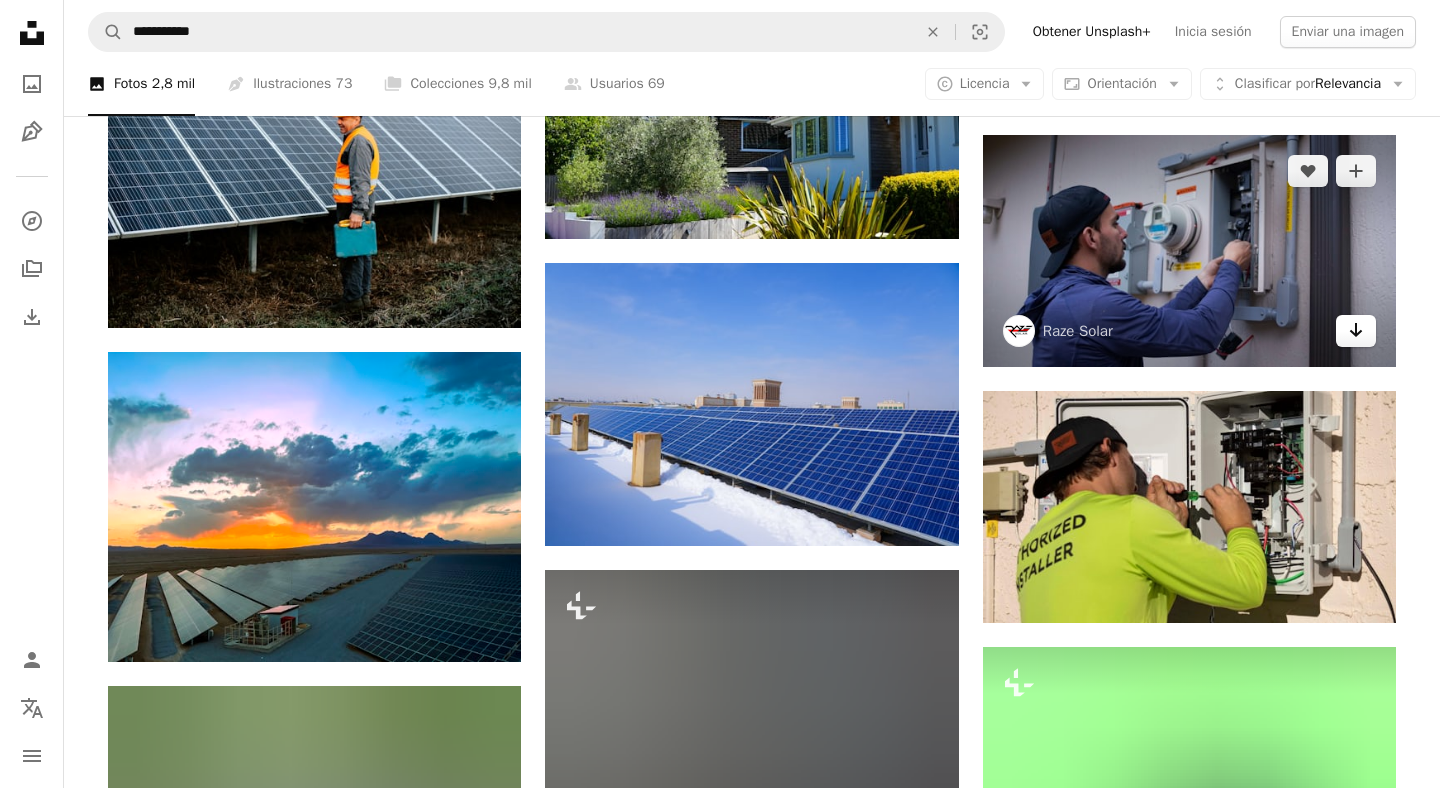 scroll, scrollTop: 18153, scrollLeft: 0, axis: vertical 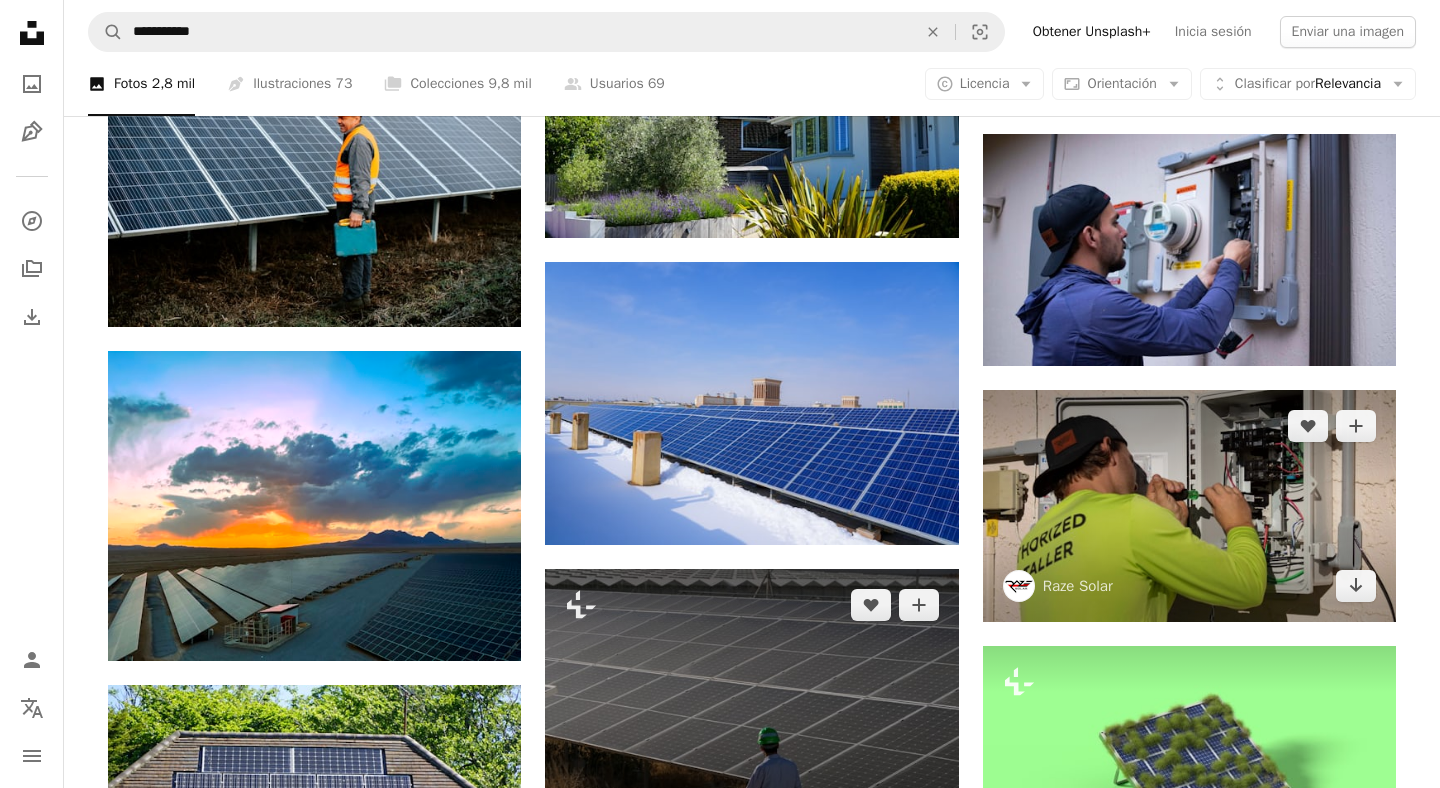 click on "Arrow pointing down" 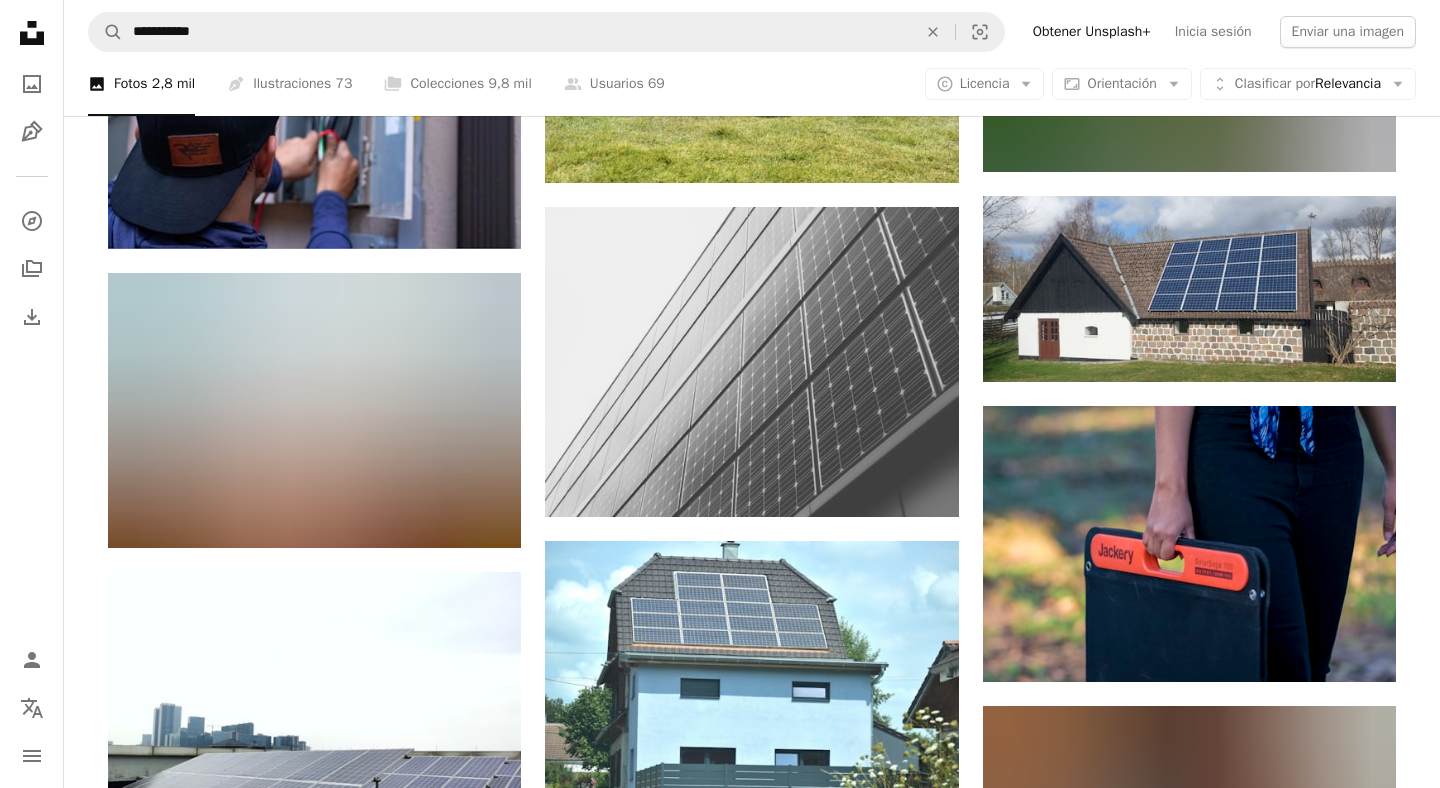 scroll, scrollTop: 21249, scrollLeft: 0, axis: vertical 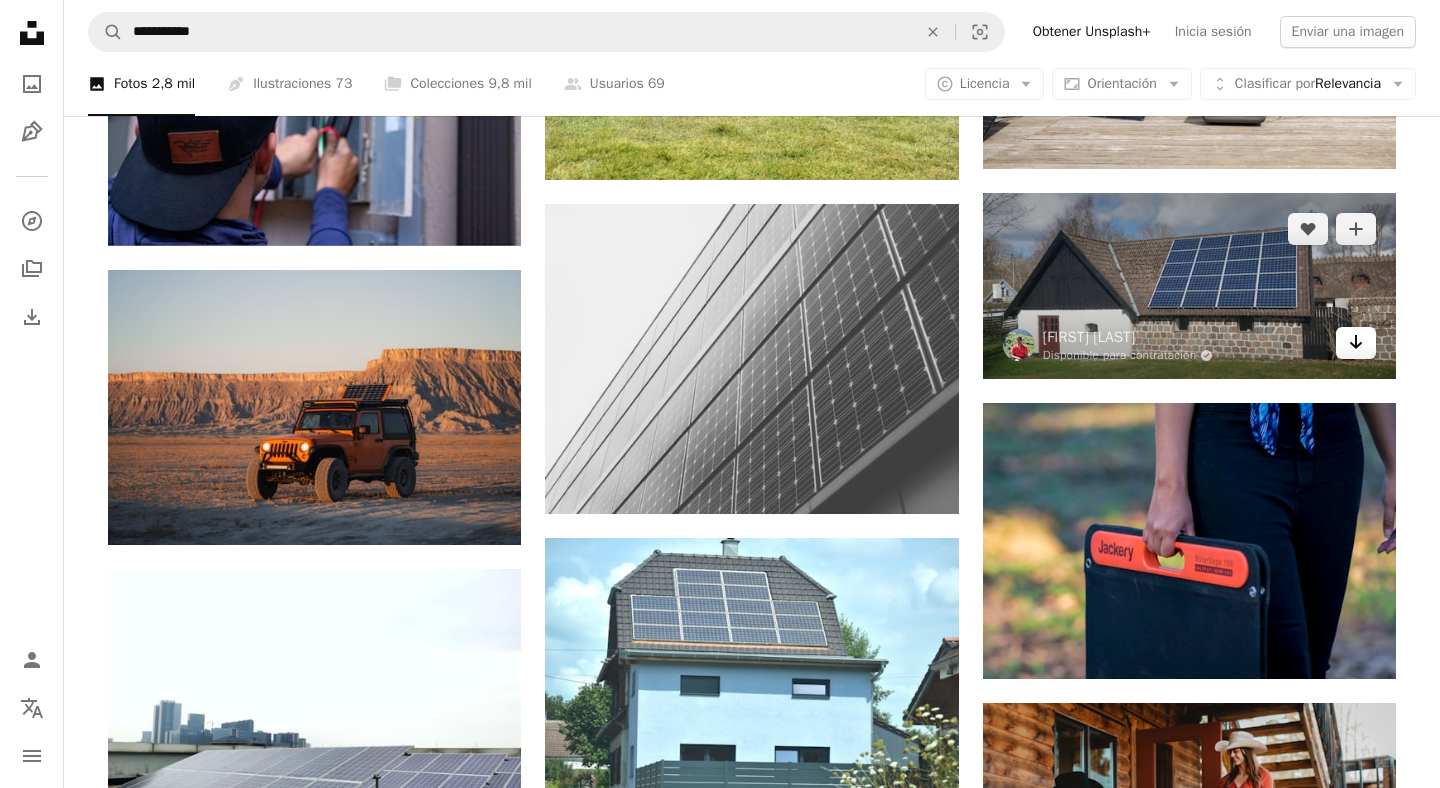 click on "Arrow pointing down" 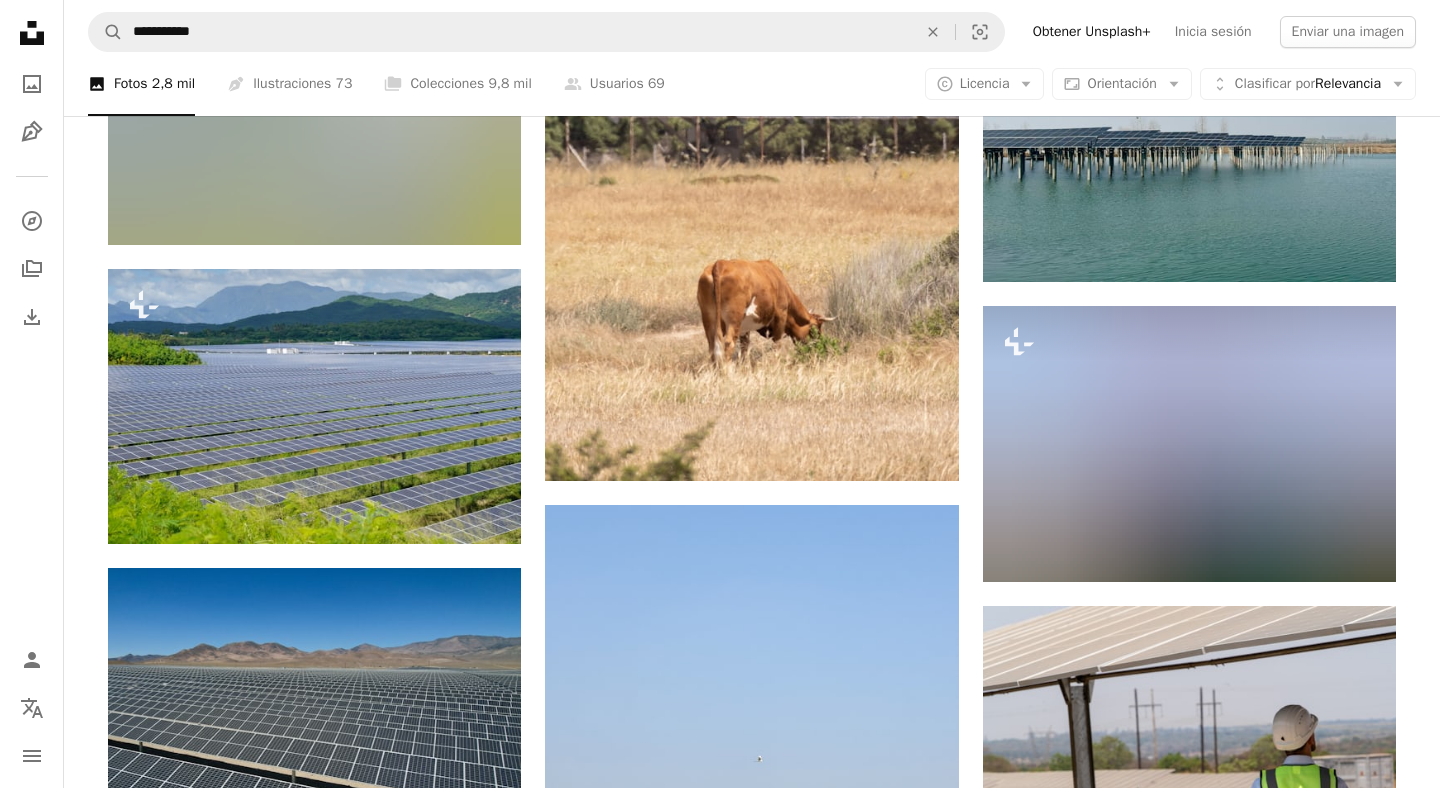 scroll, scrollTop: 24754, scrollLeft: 0, axis: vertical 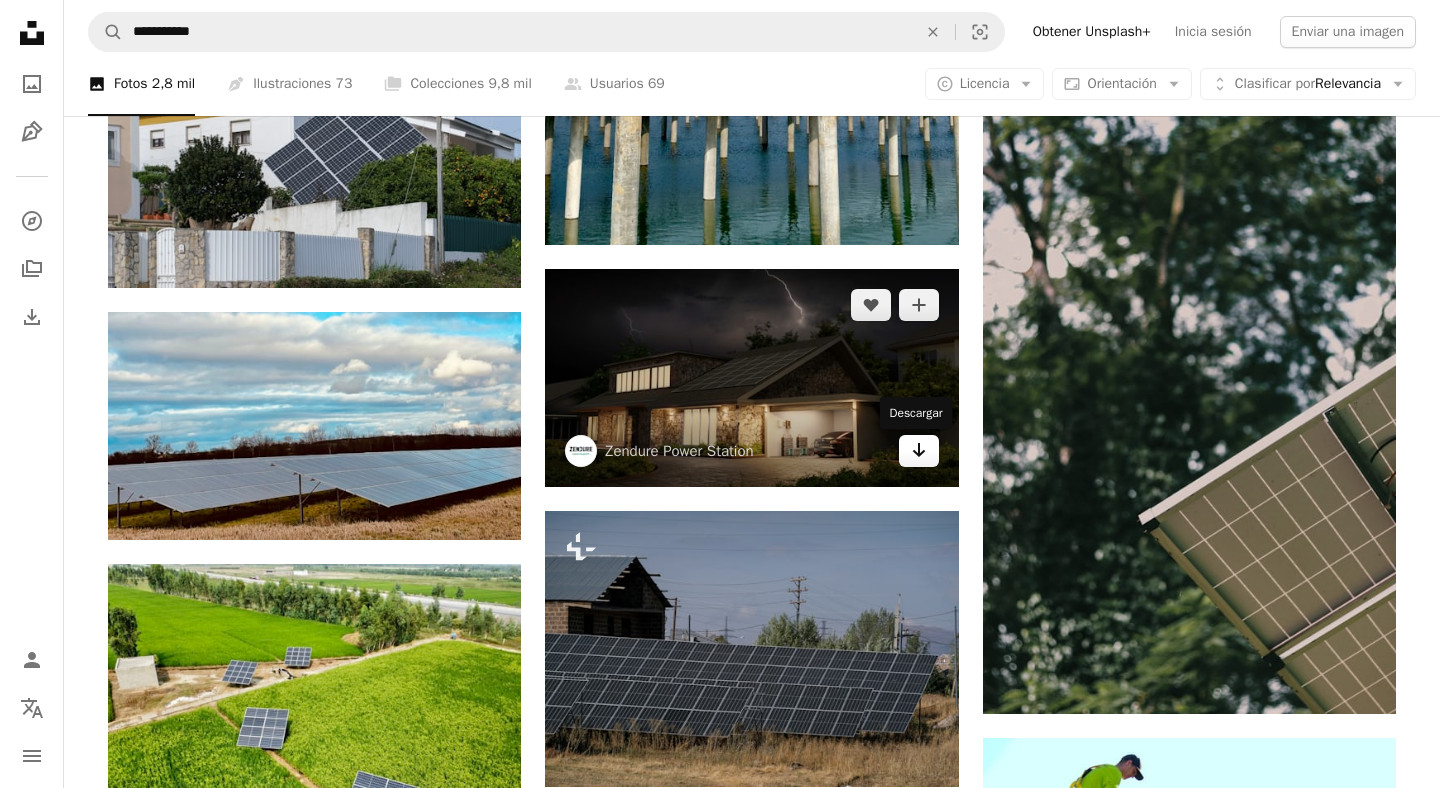 click on "Arrow pointing down" 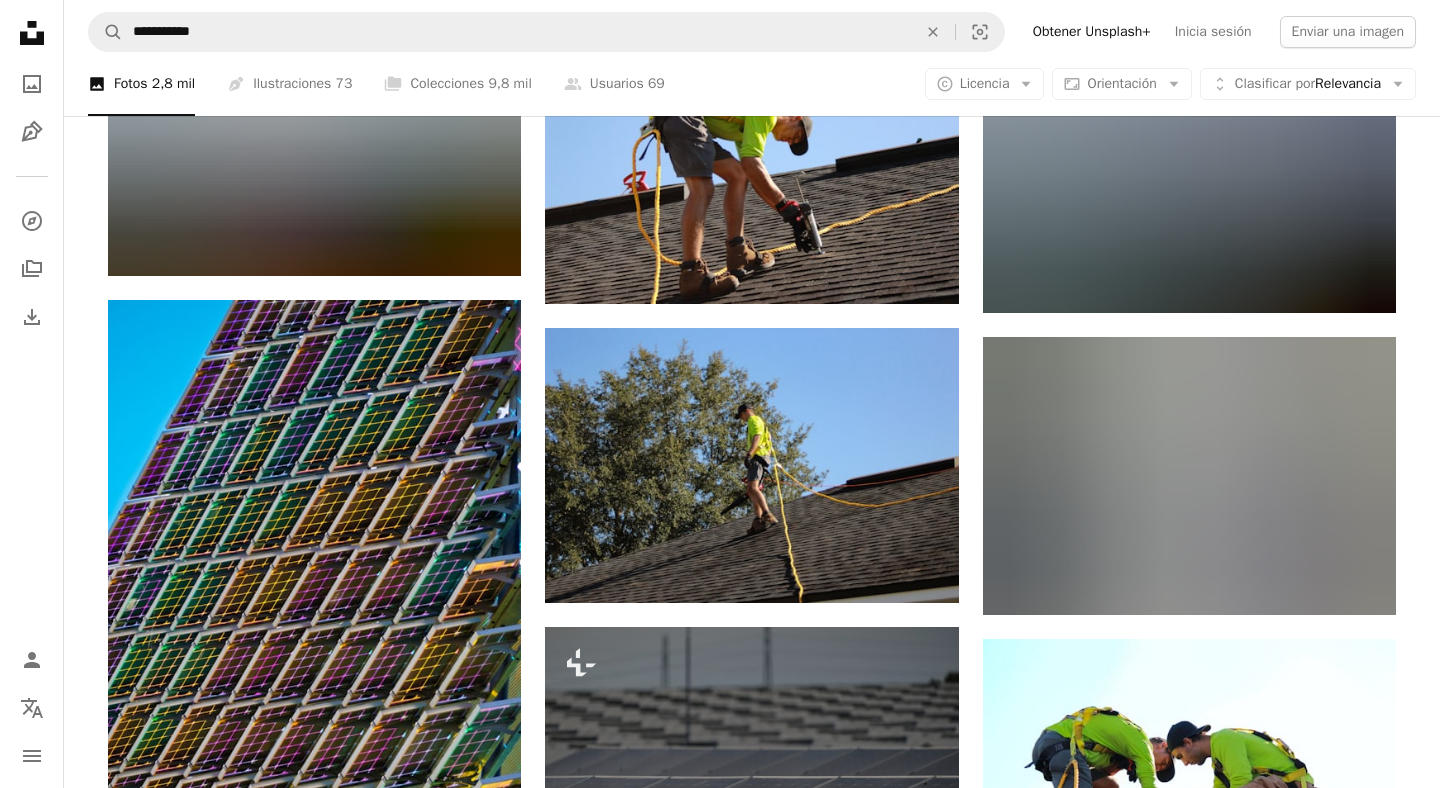 scroll, scrollTop: 29411, scrollLeft: 0, axis: vertical 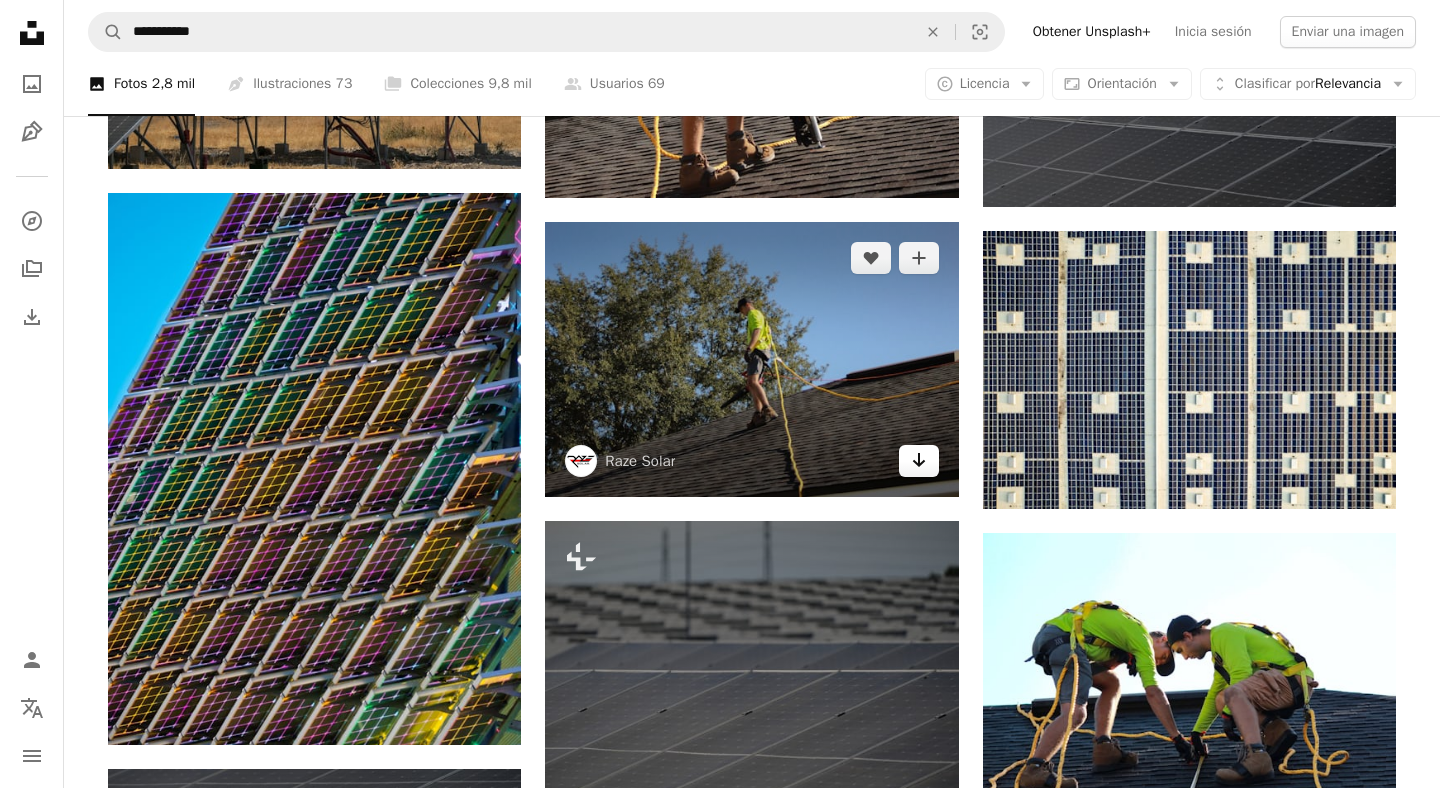 click on "Arrow pointing down" 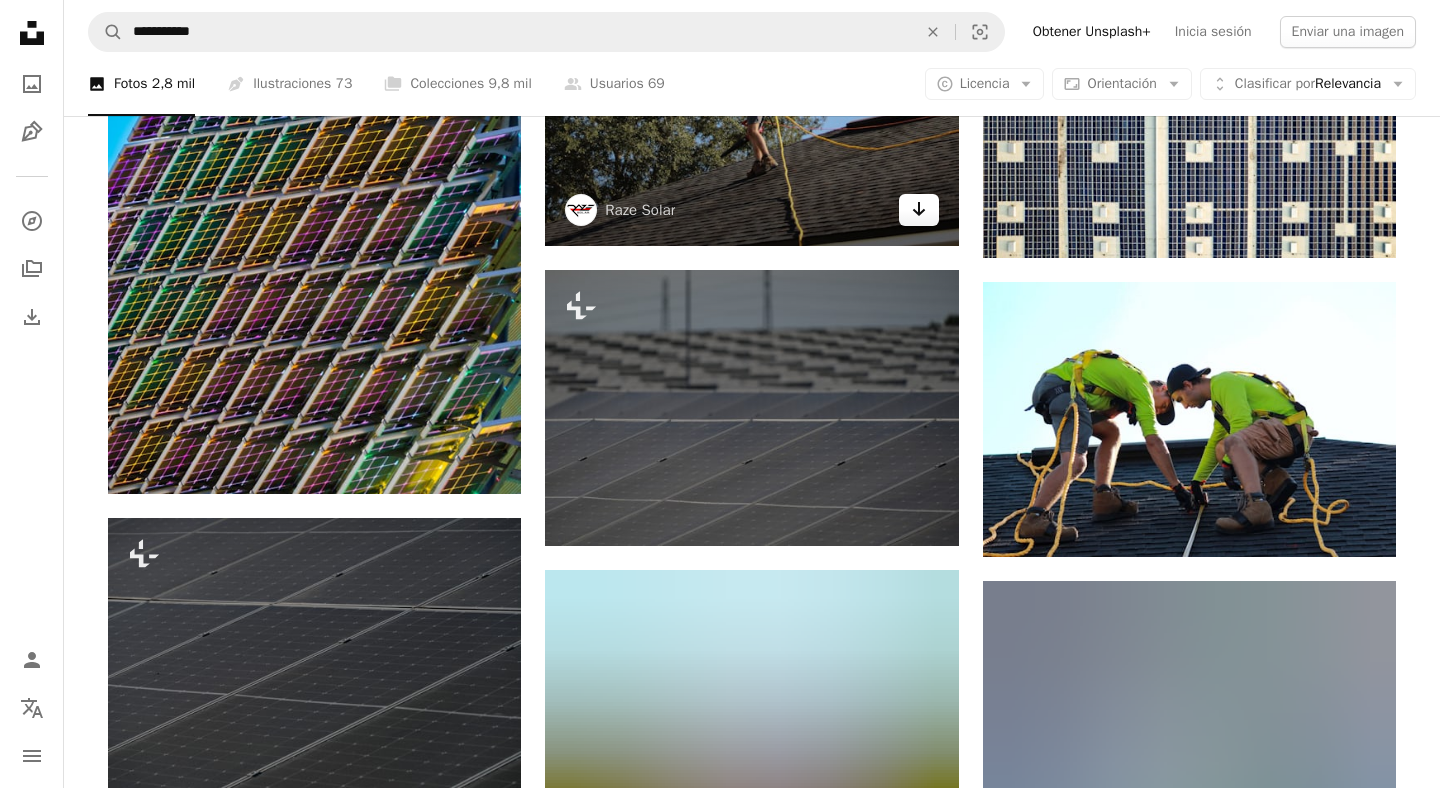 scroll, scrollTop: 30010, scrollLeft: 0, axis: vertical 